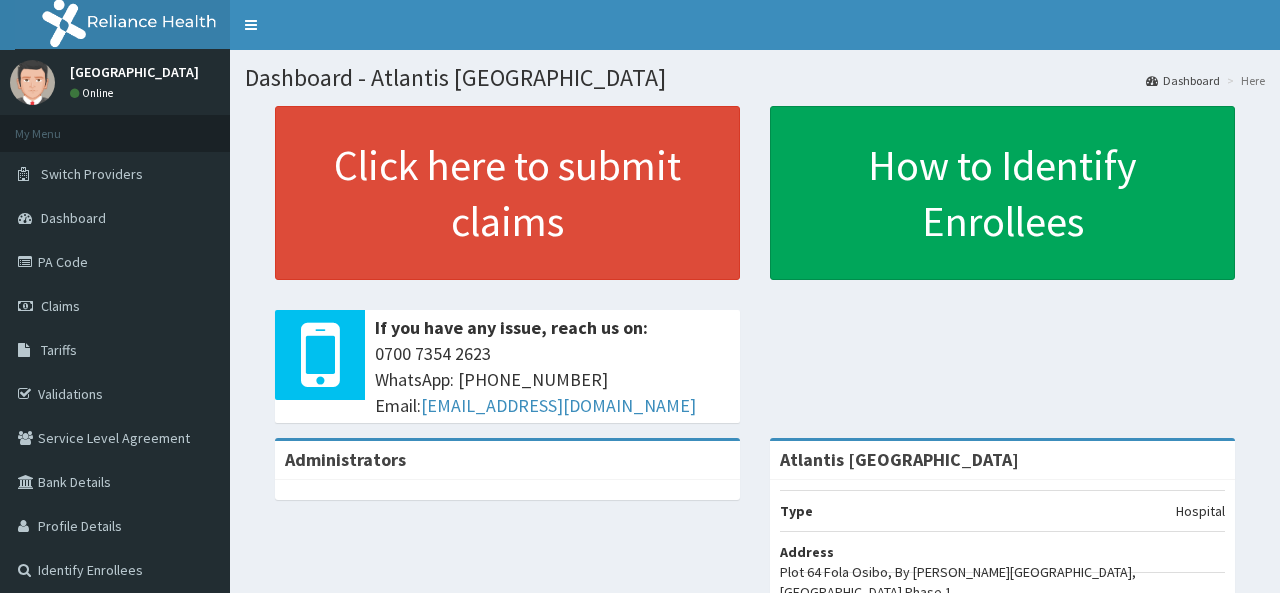 scroll, scrollTop: 0, scrollLeft: 0, axis: both 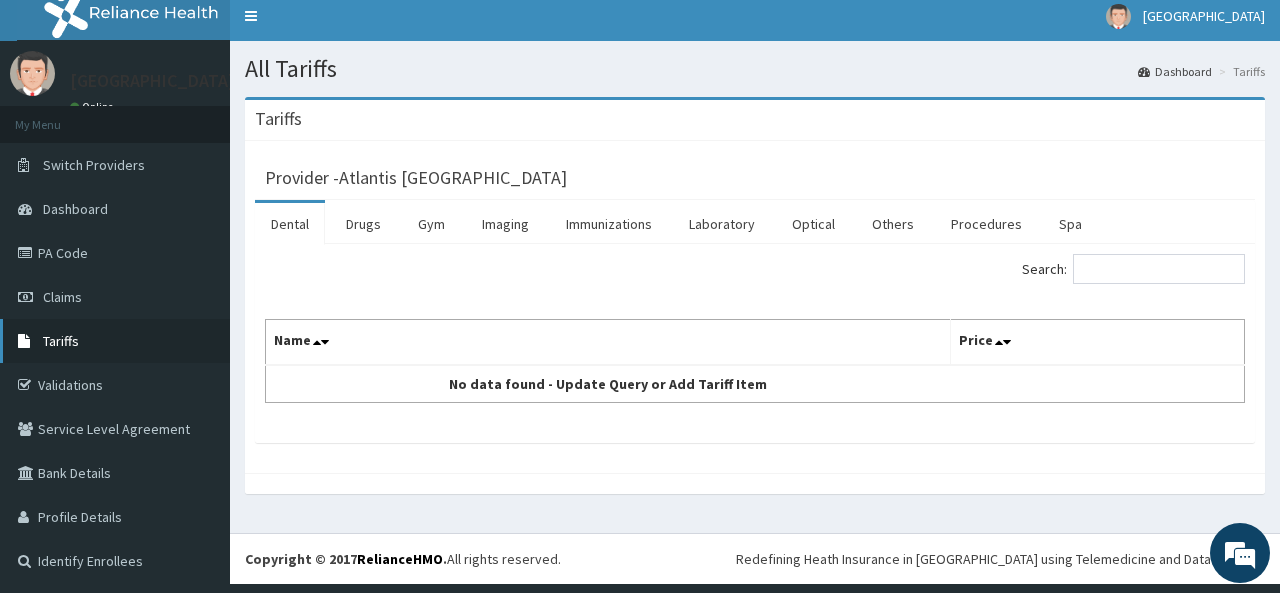 click on "Tariffs" at bounding box center [61, 341] 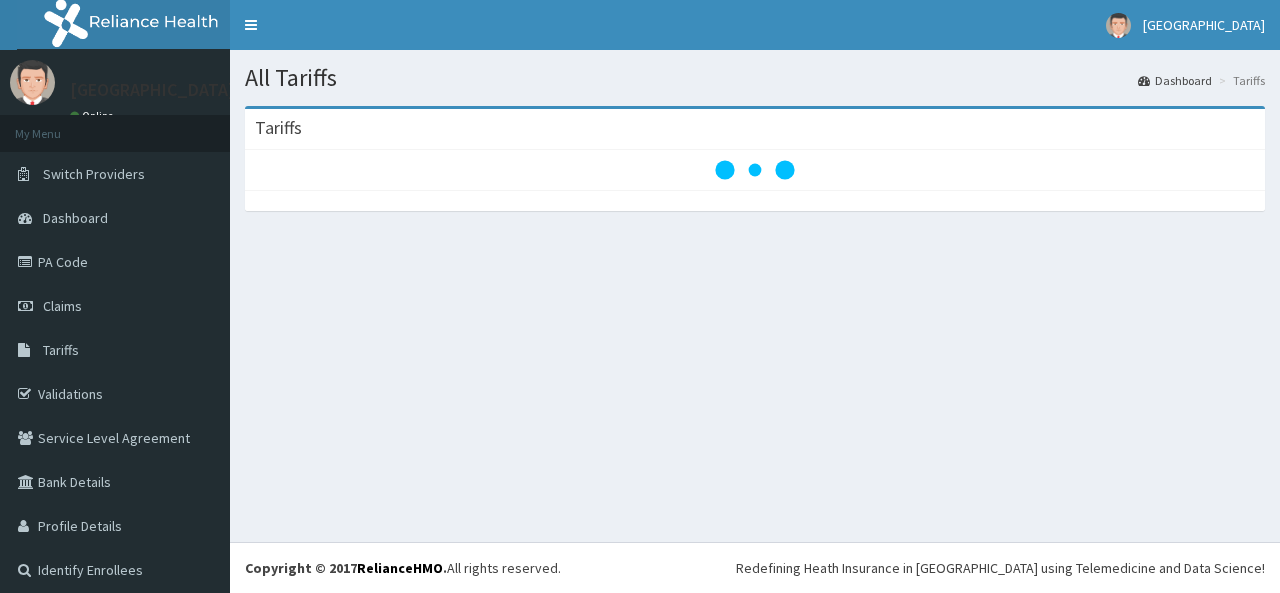 scroll, scrollTop: 0, scrollLeft: 0, axis: both 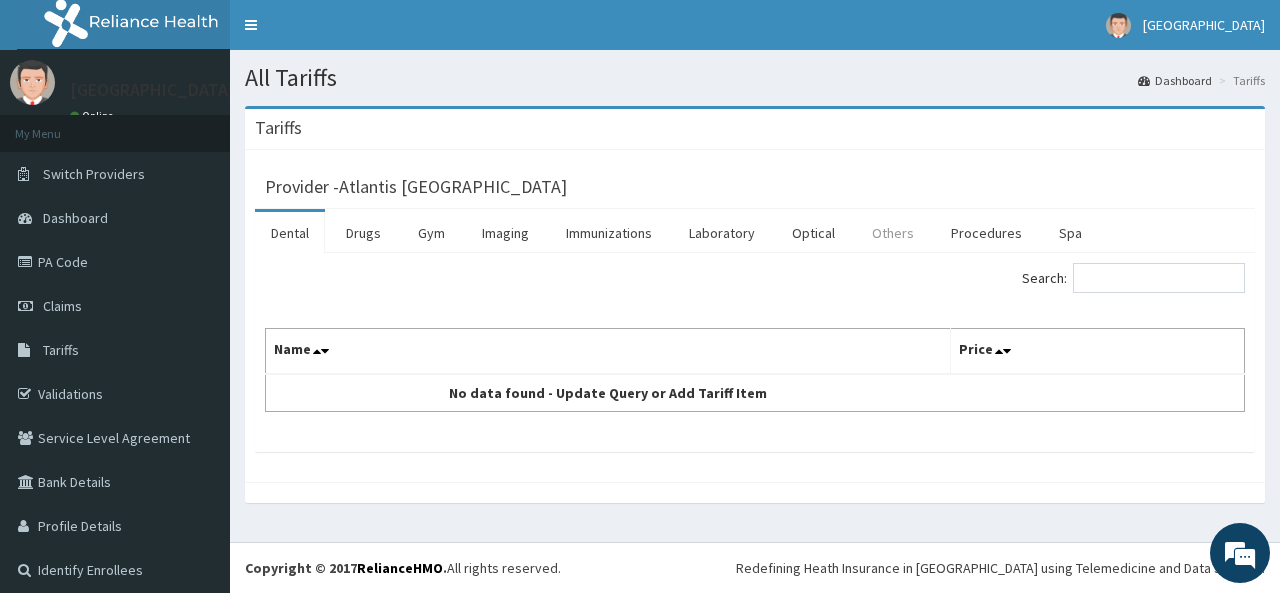 click on "Others" at bounding box center (893, 233) 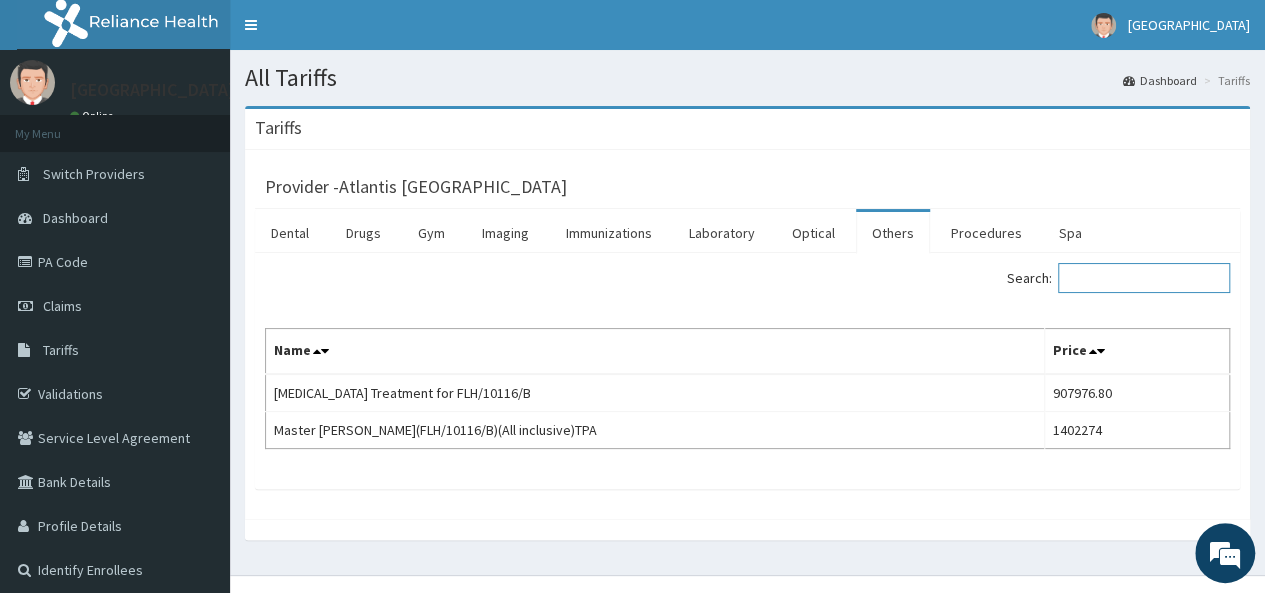 click on "Search:" at bounding box center (1144, 278) 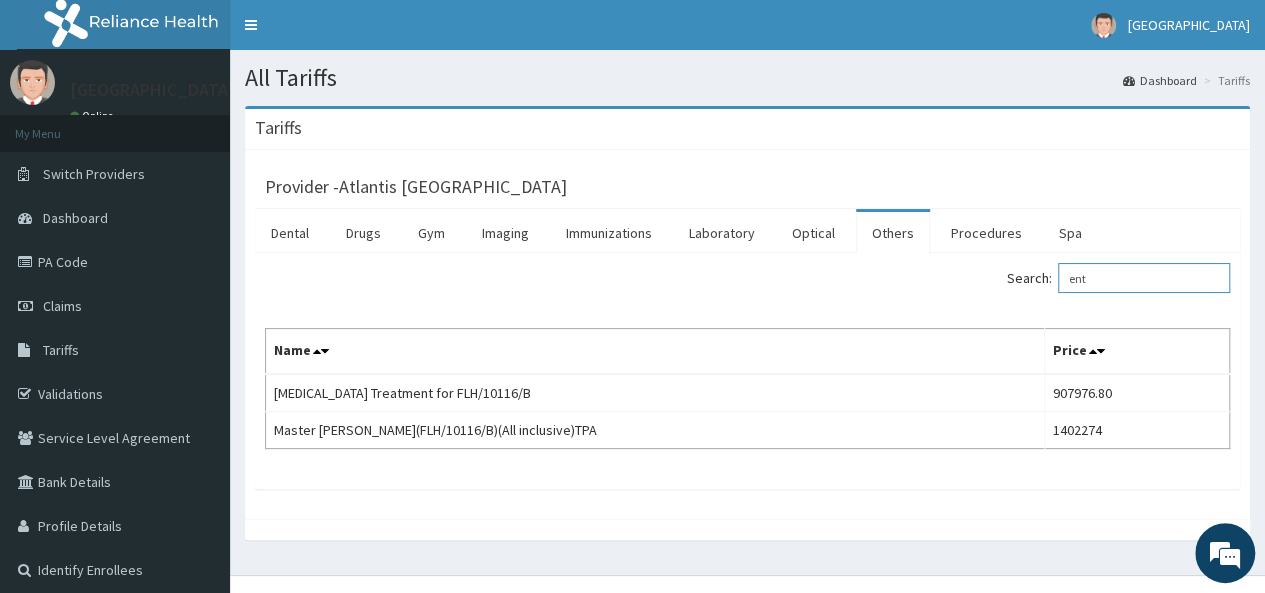 type on "ent" 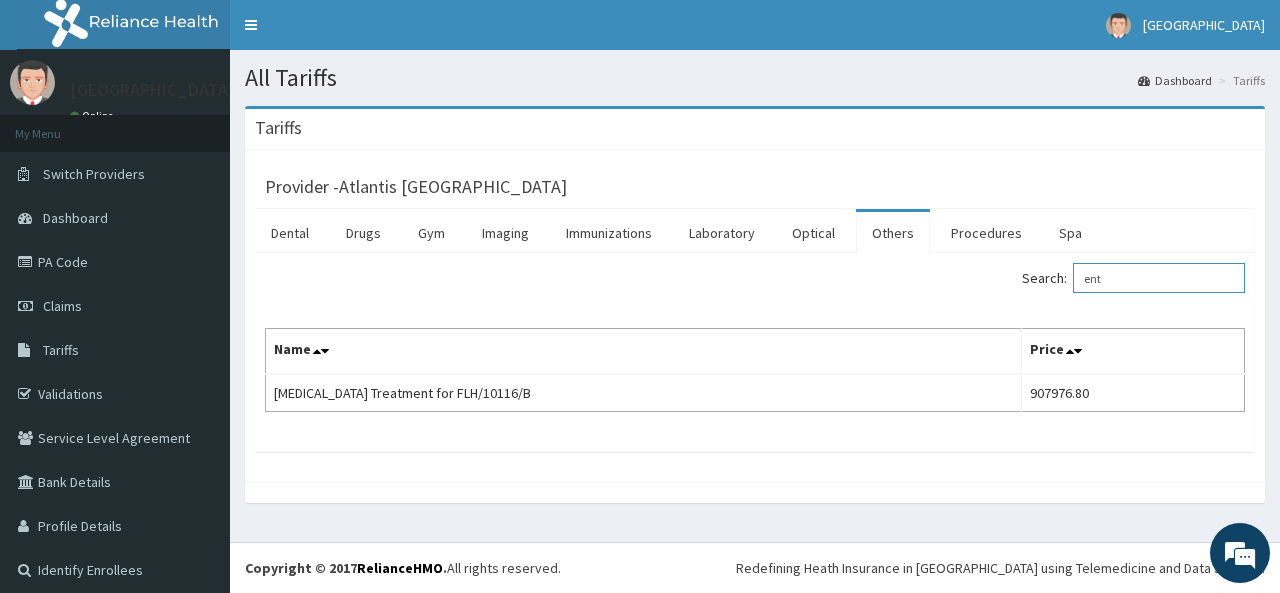 scroll, scrollTop: 0, scrollLeft: 0, axis: both 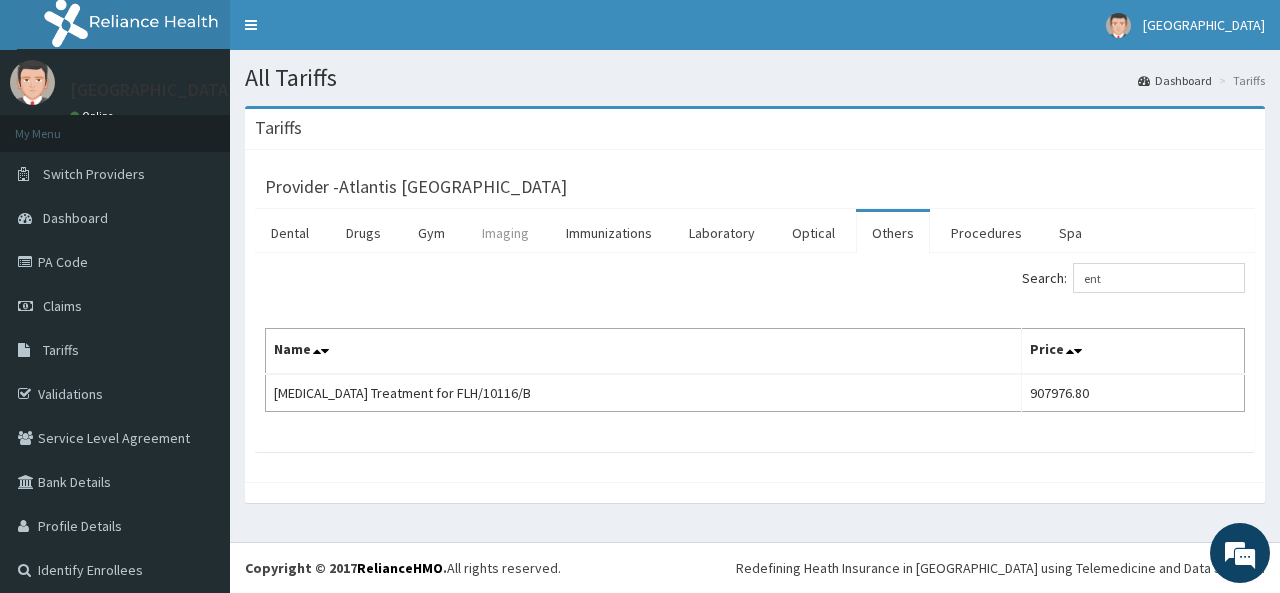 click on "Imaging" at bounding box center (505, 233) 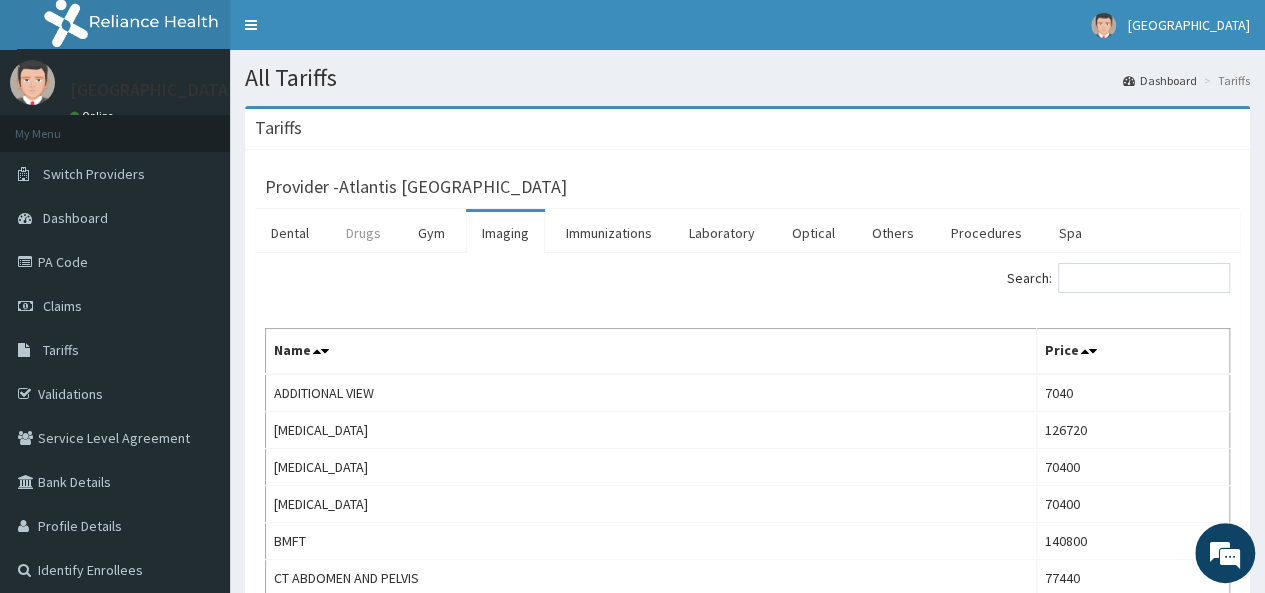 click on "Drugs" at bounding box center [363, 233] 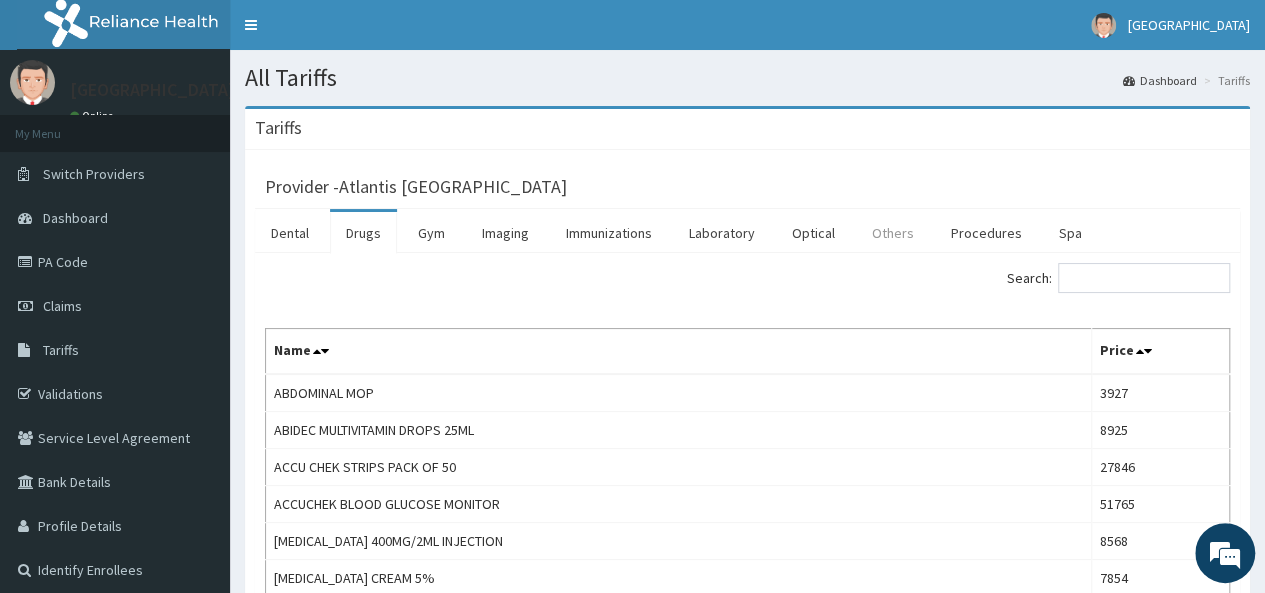 click on "Others" at bounding box center (893, 233) 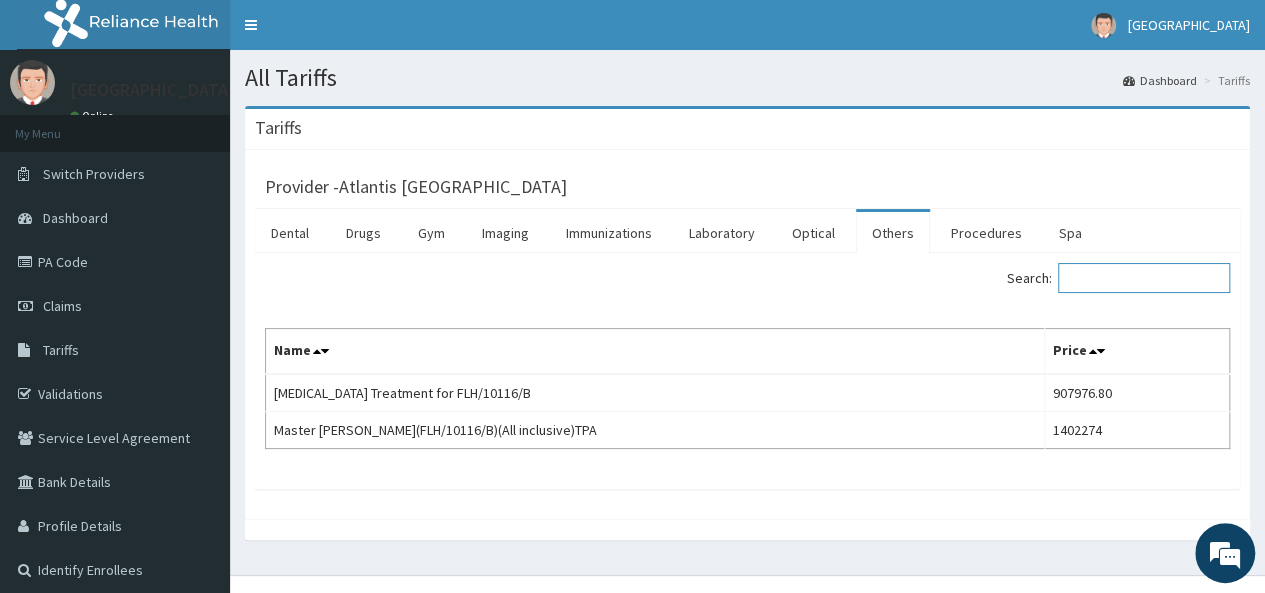 click on "Search:" at bounding box center [1144, 278] 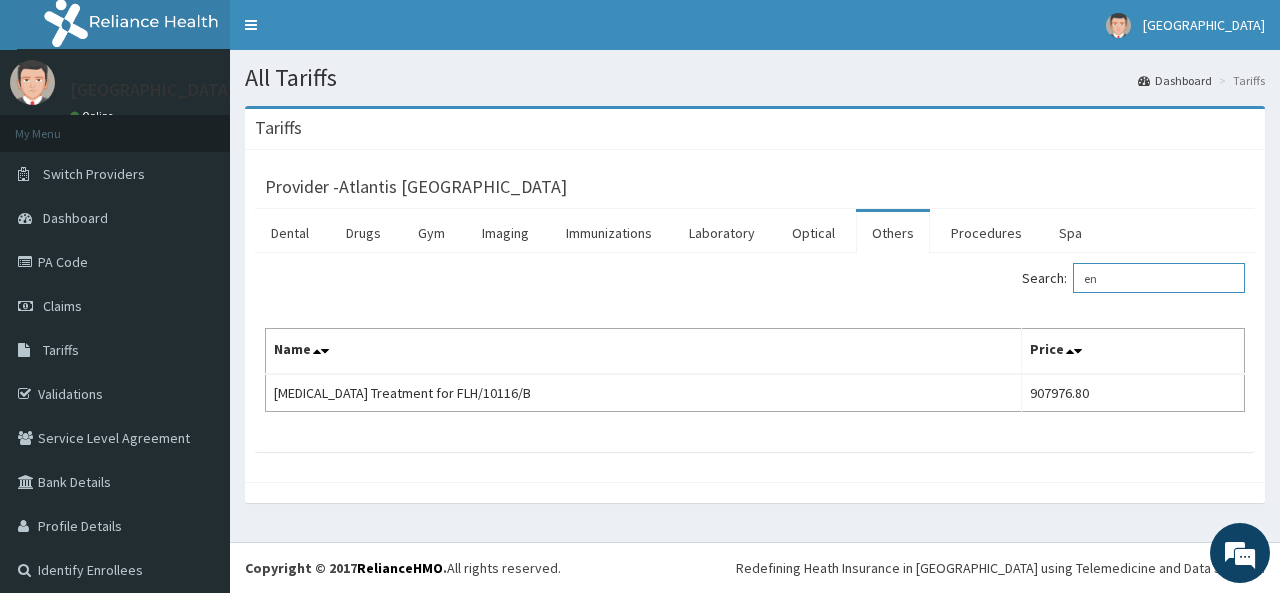 type on "e" 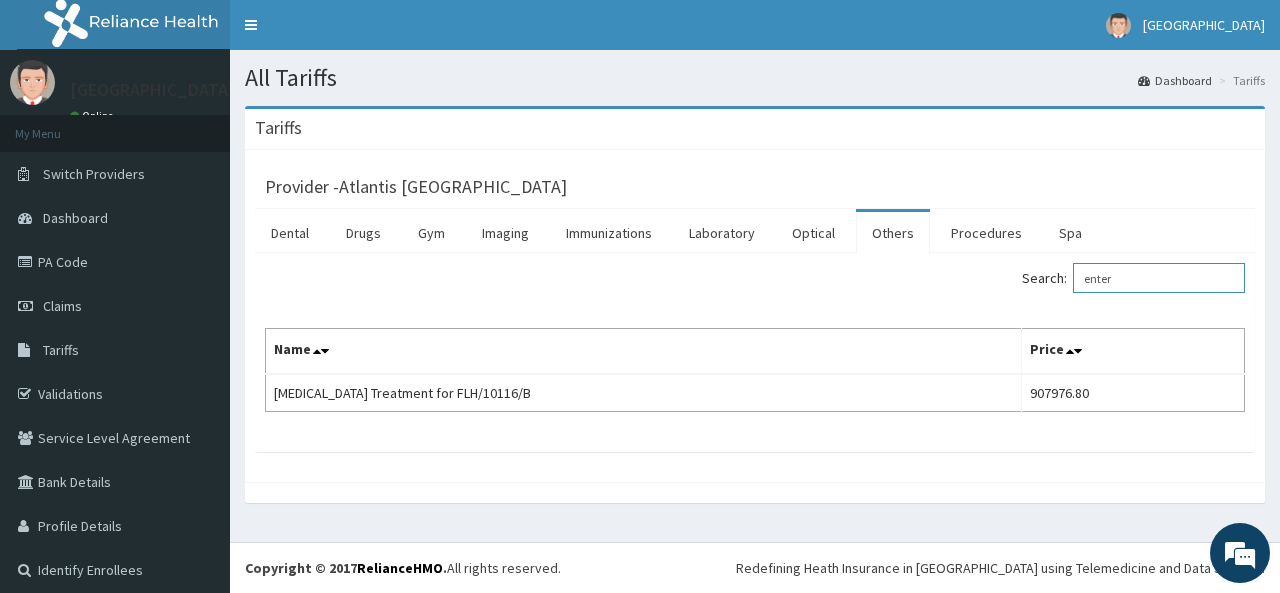 type on "enter" 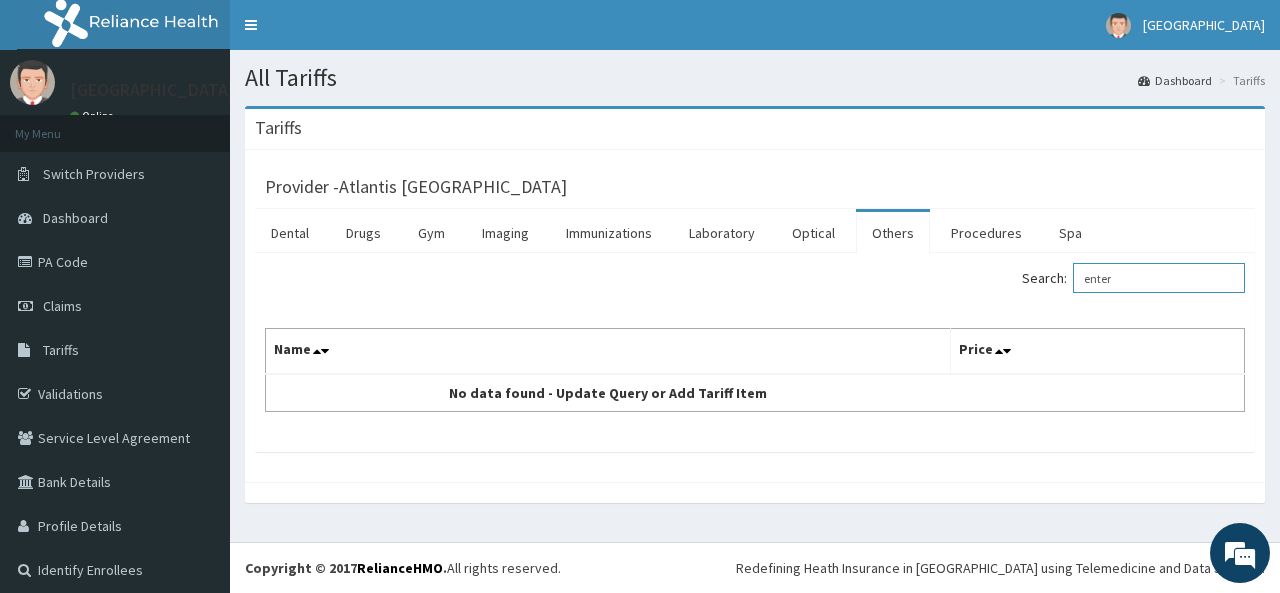 click on "enter" at bounding box center (1159, 278) 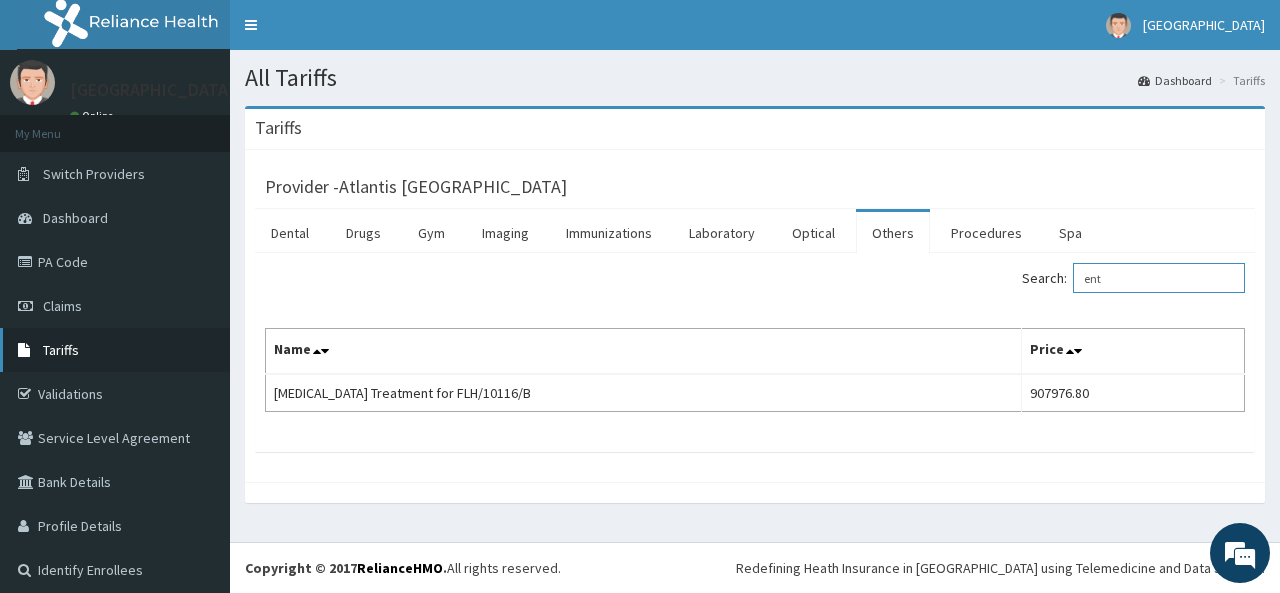 type on "ent" 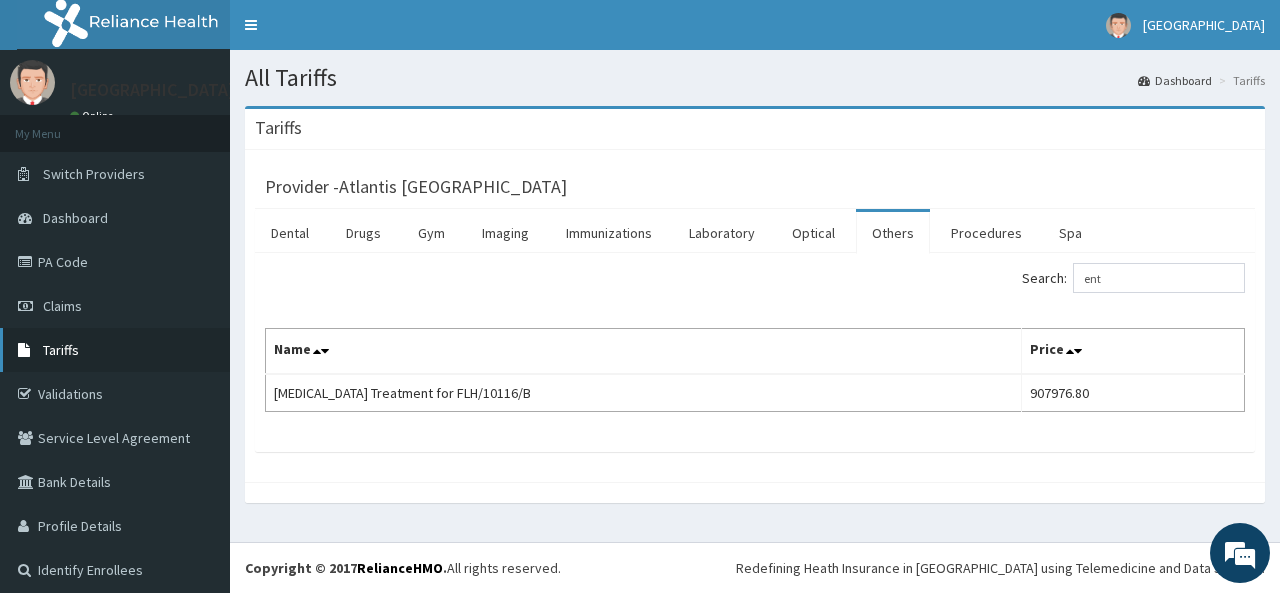 click on "Tariffs" at bounding box center [115, 350] 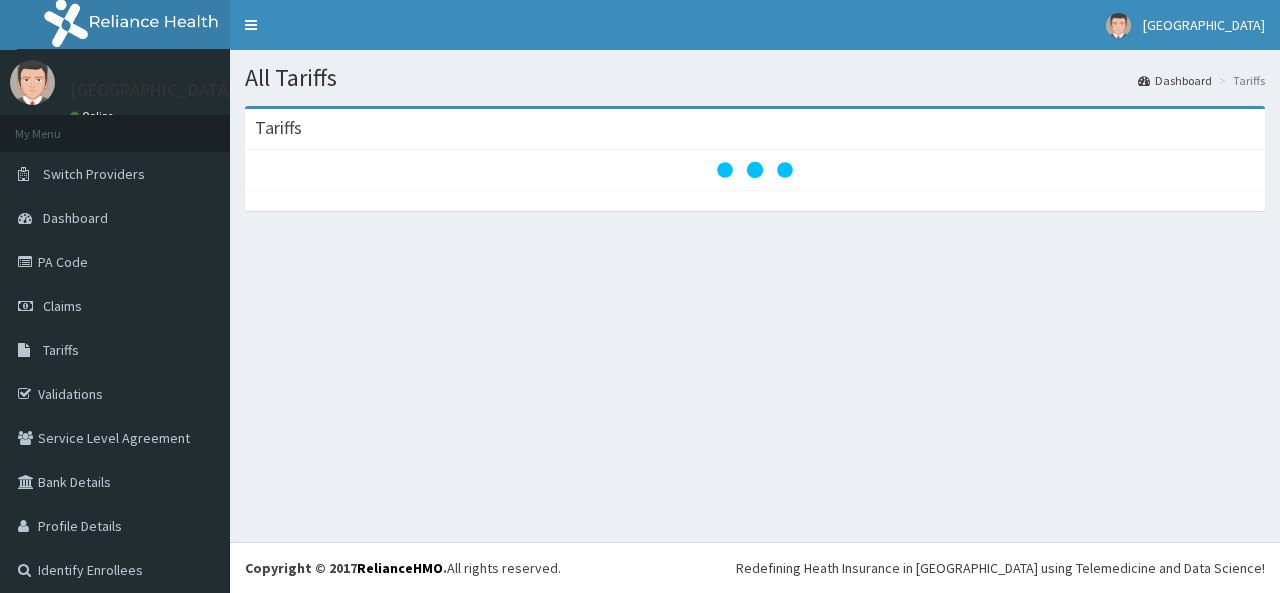 scroll, scrollTop: 0, scrollLeft: 0, axis: both 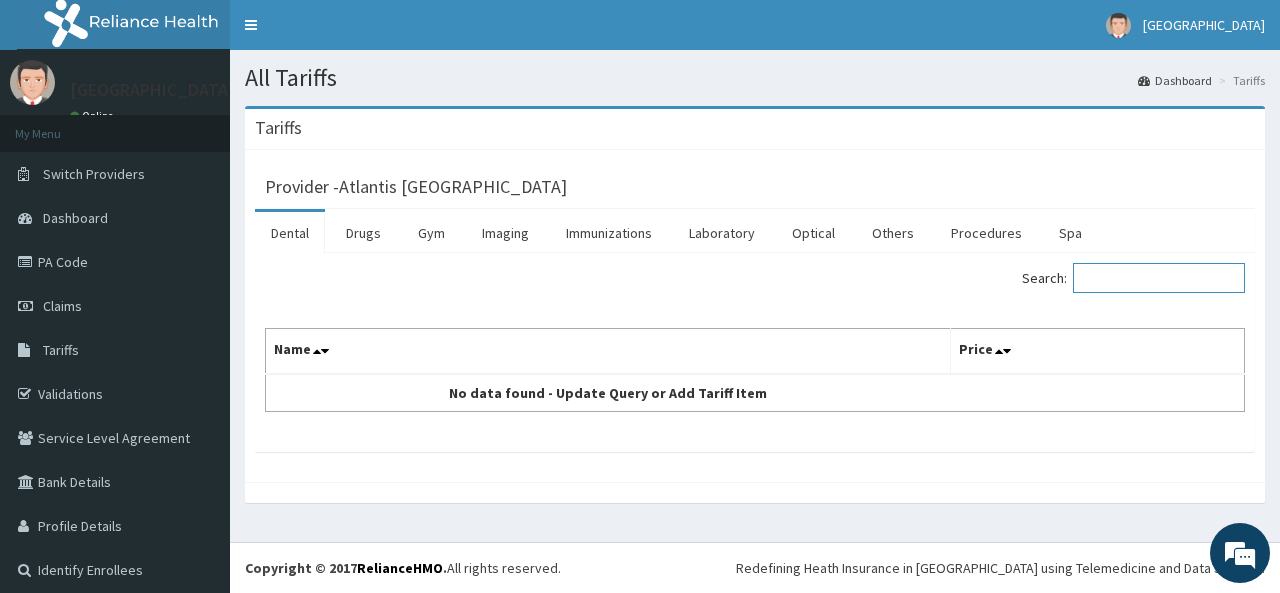 click on "Search:" at bounding box center (1159, 278) 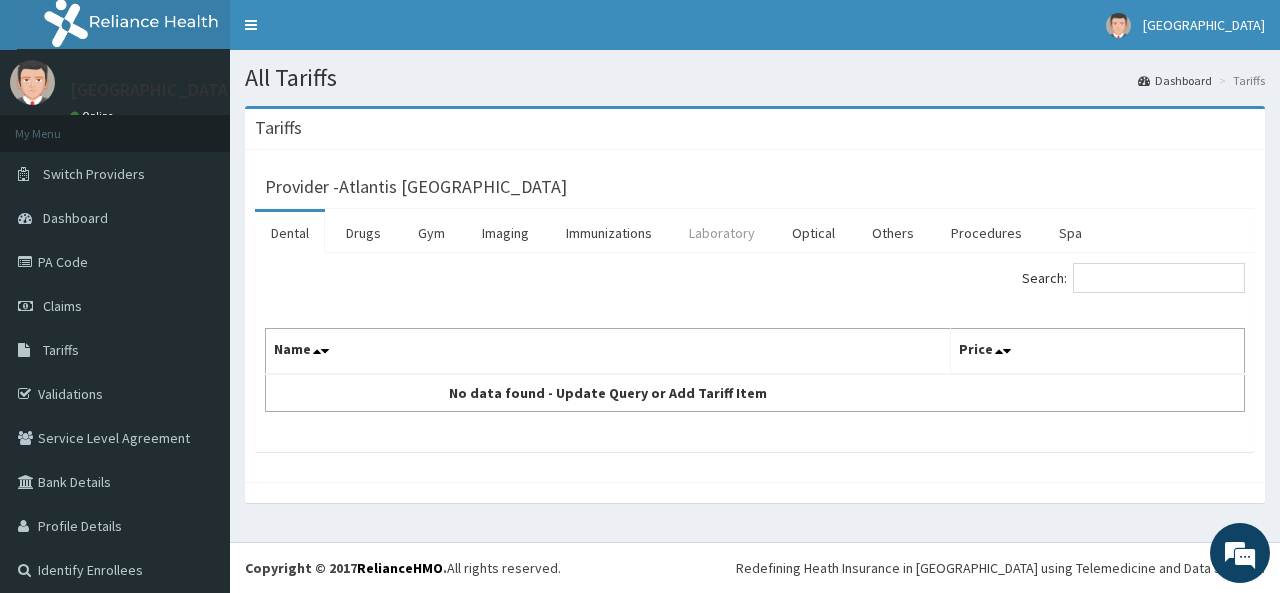 click on "Laboratory" at bounding box center [722, 233] 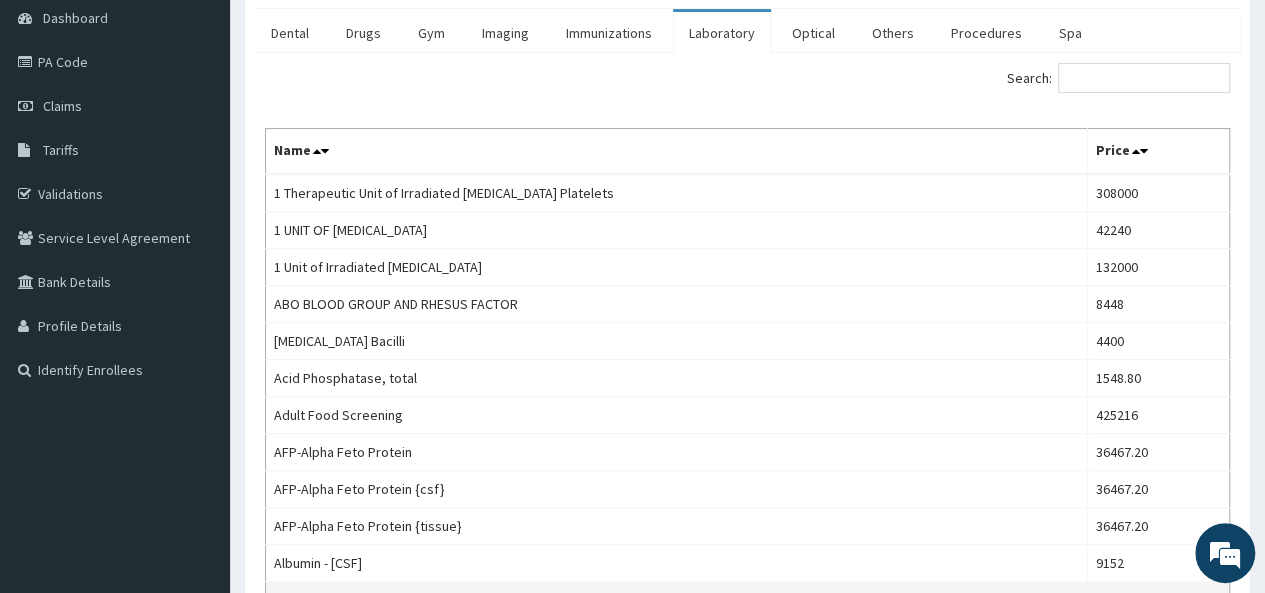 scroll, scrollTop: 100, scrollLeft: 0, axis: vertical 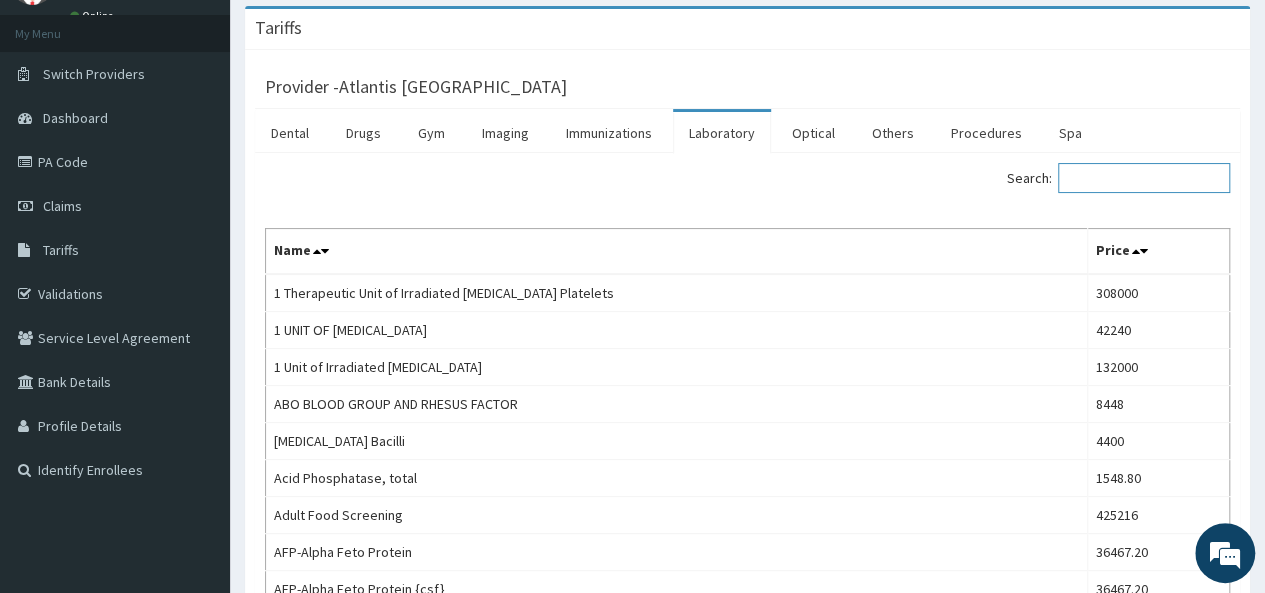 click on "Search:" at bounding box center (1144, 178) 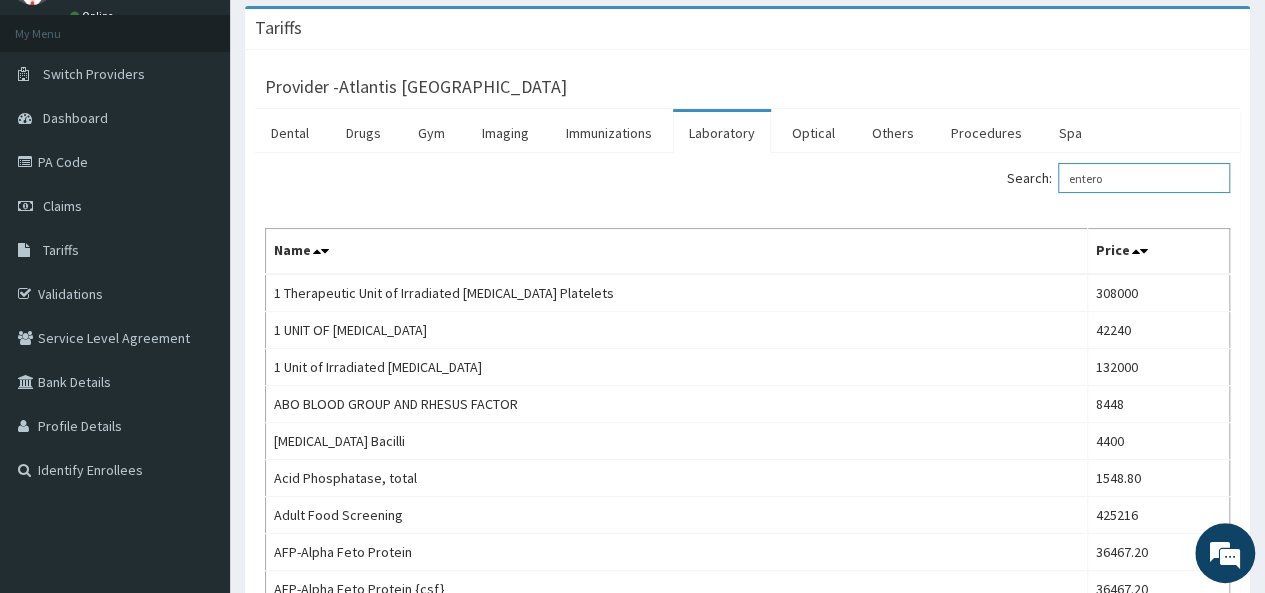 scroll, scrollTop: 0, scrollLeft: 0, axis: both 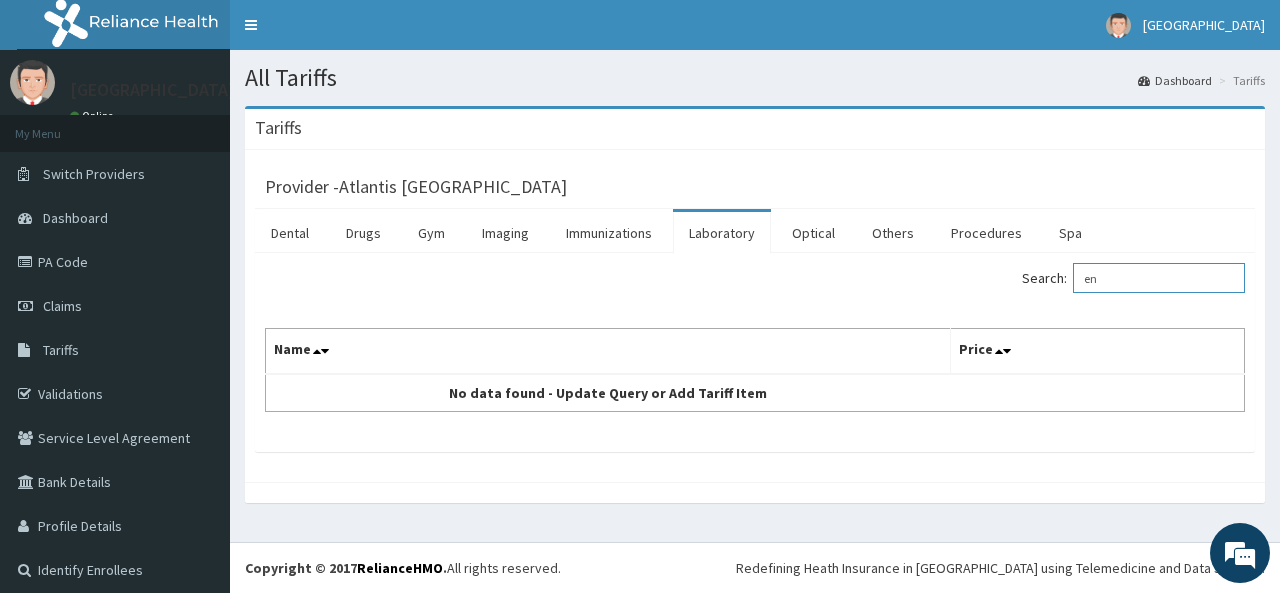 type on "e" 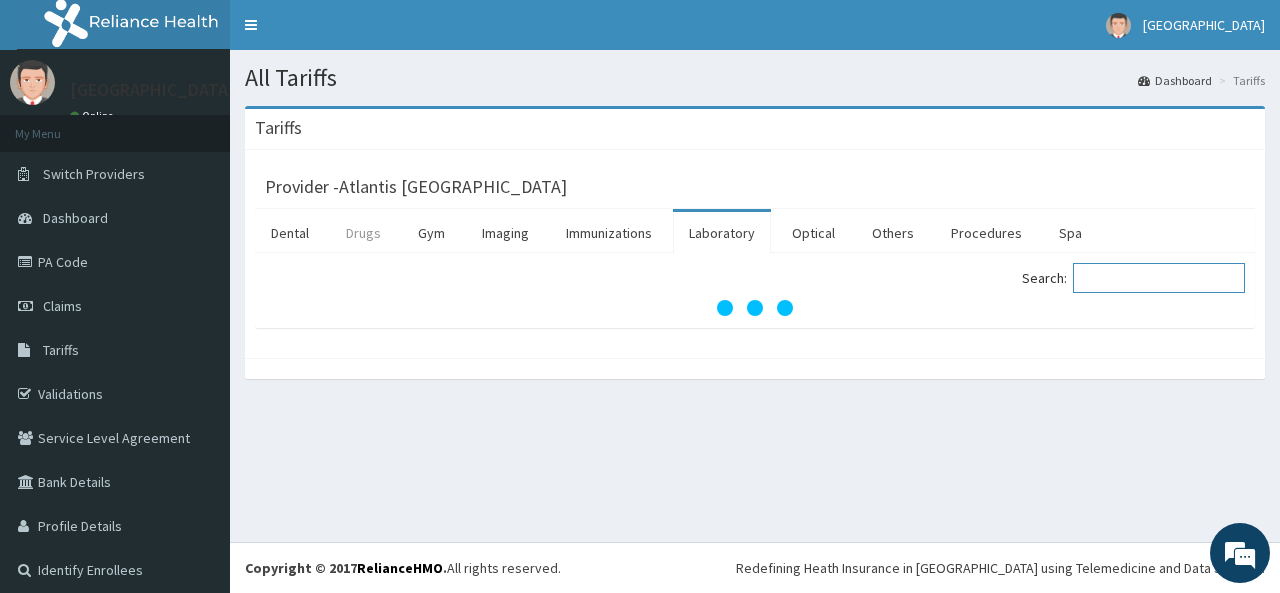 type 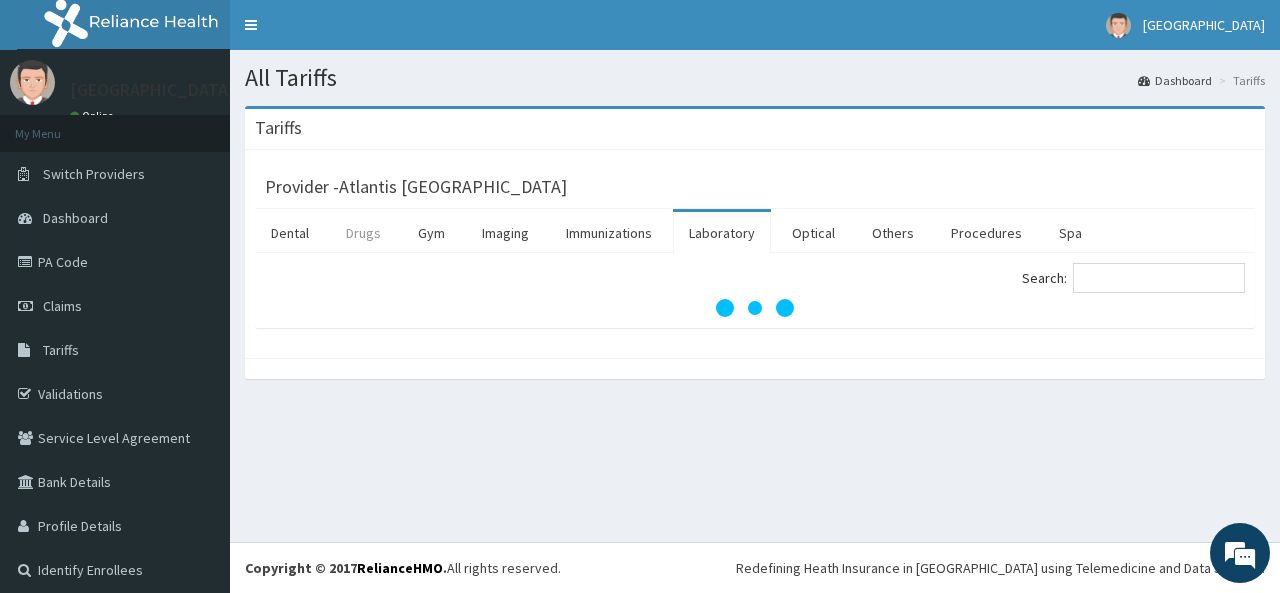 click on "Drugs" at bounding box center [363, 233] 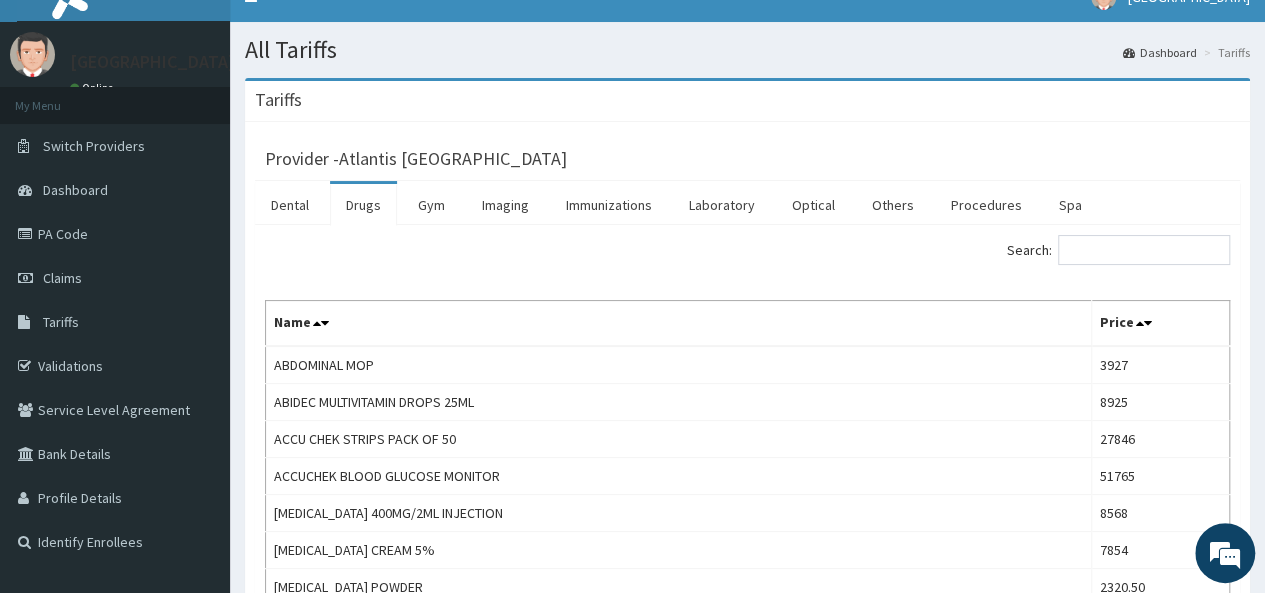 scroll, scrollTop: 0, scrollLeft: 0, axis: both 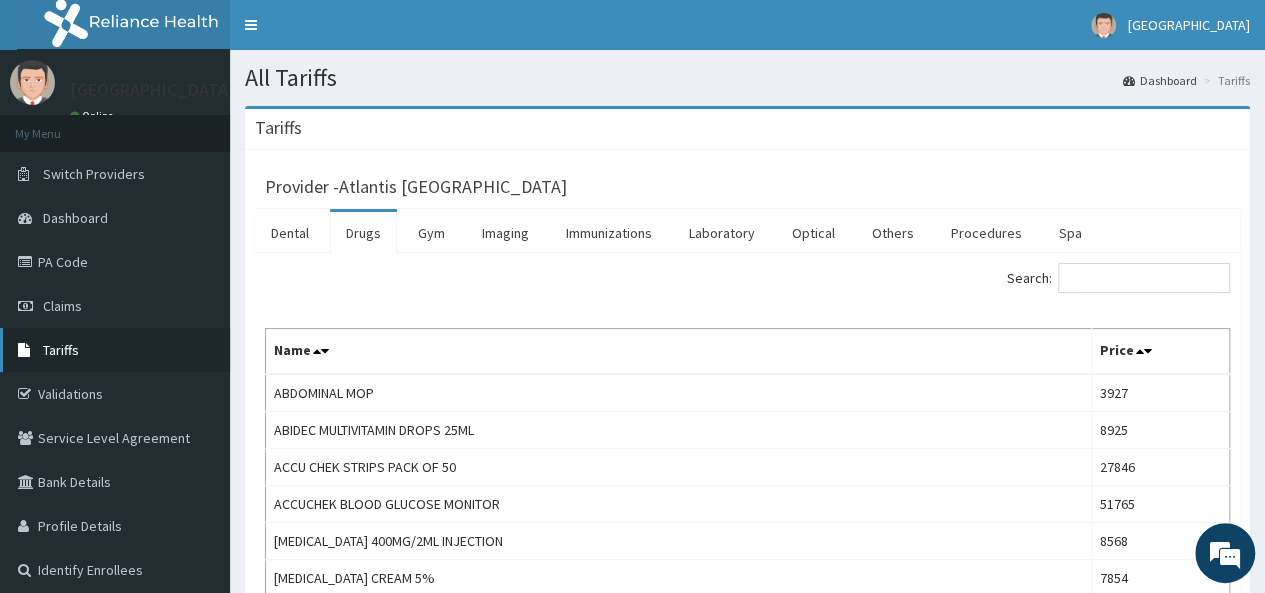 click on "Tariffs" at bounding box center [115, 350] 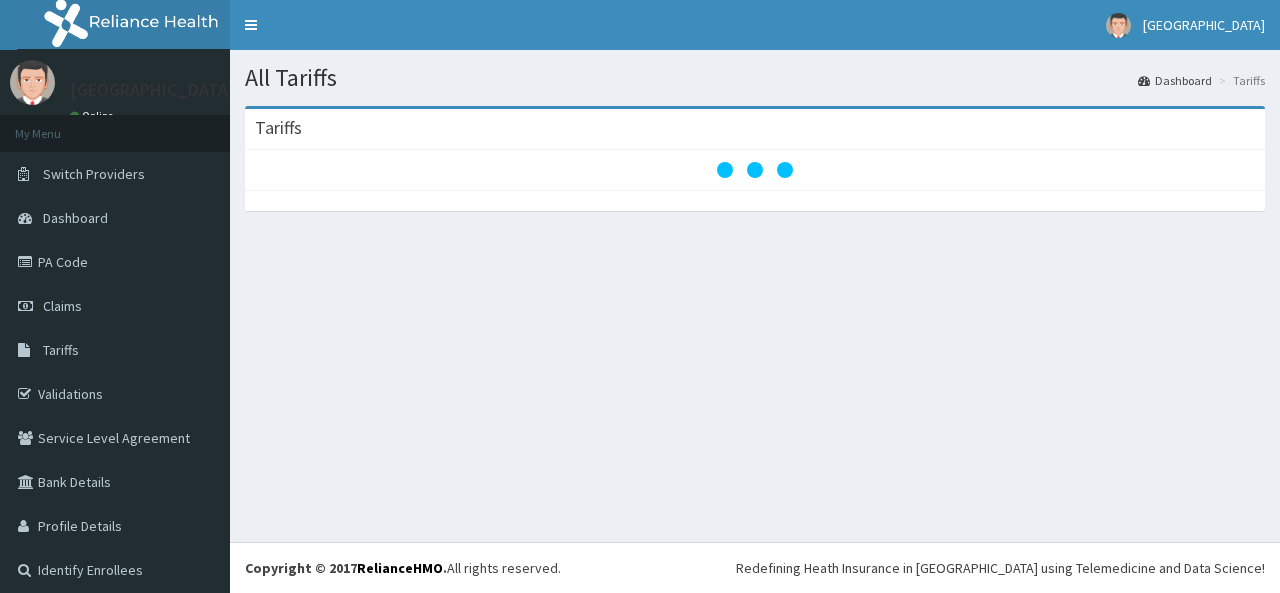 scroll, scrollTop: 0, scrollLeft: 0, axis: both 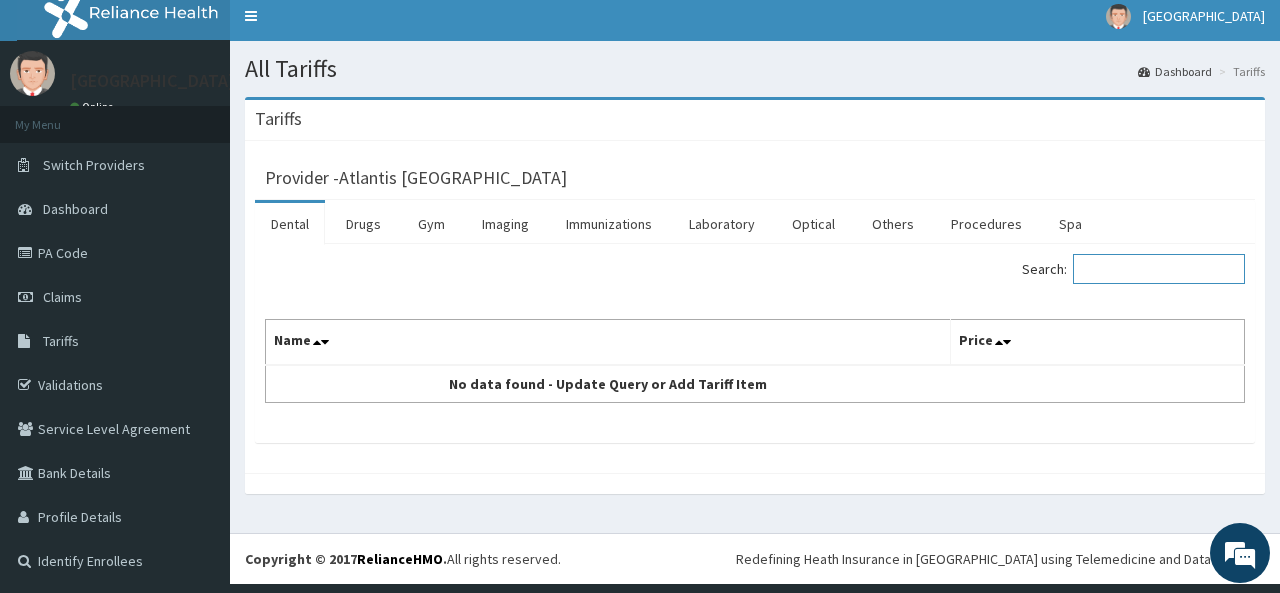click on "Search:" at bounding box center (1159, 269) 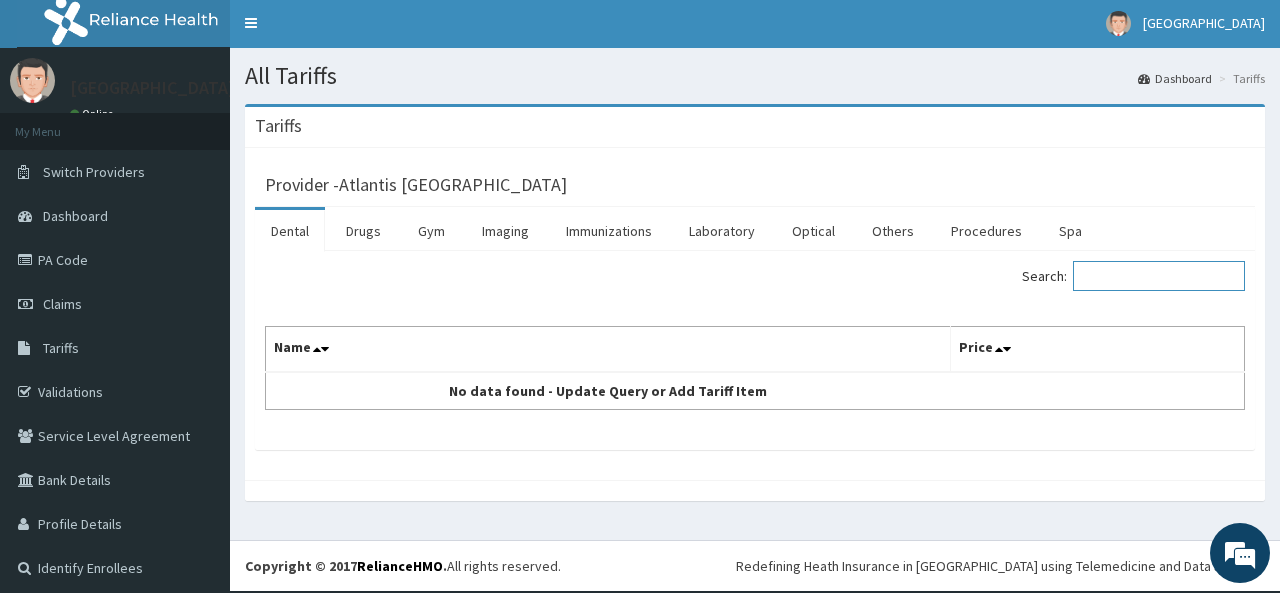 scroll, scrollTop: 0, scrollLeft: 0, axis: both 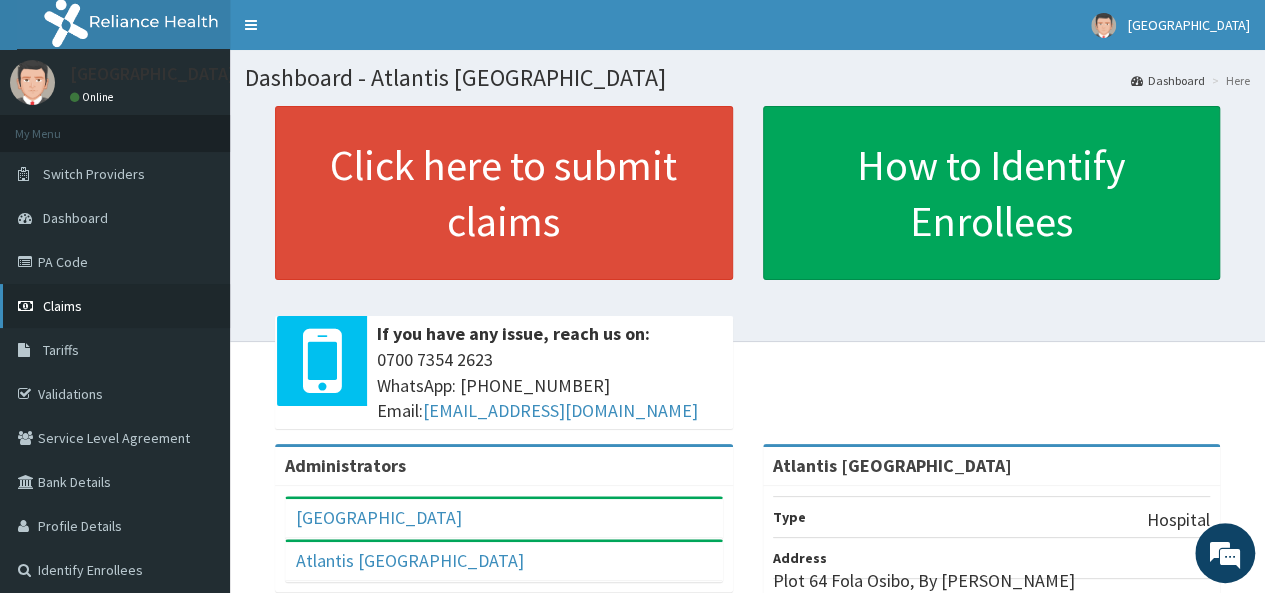 click on "Claims" at bounding box center [62, 306] 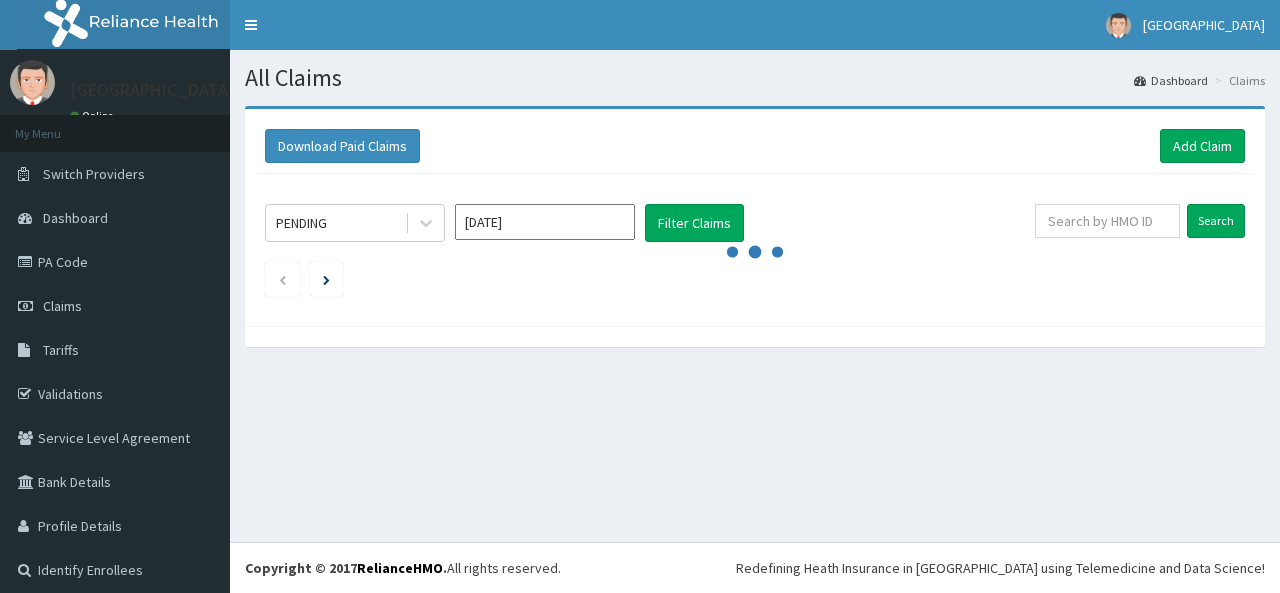 scroll, scrollTop: 0, scrollLeft: 0, axis: both 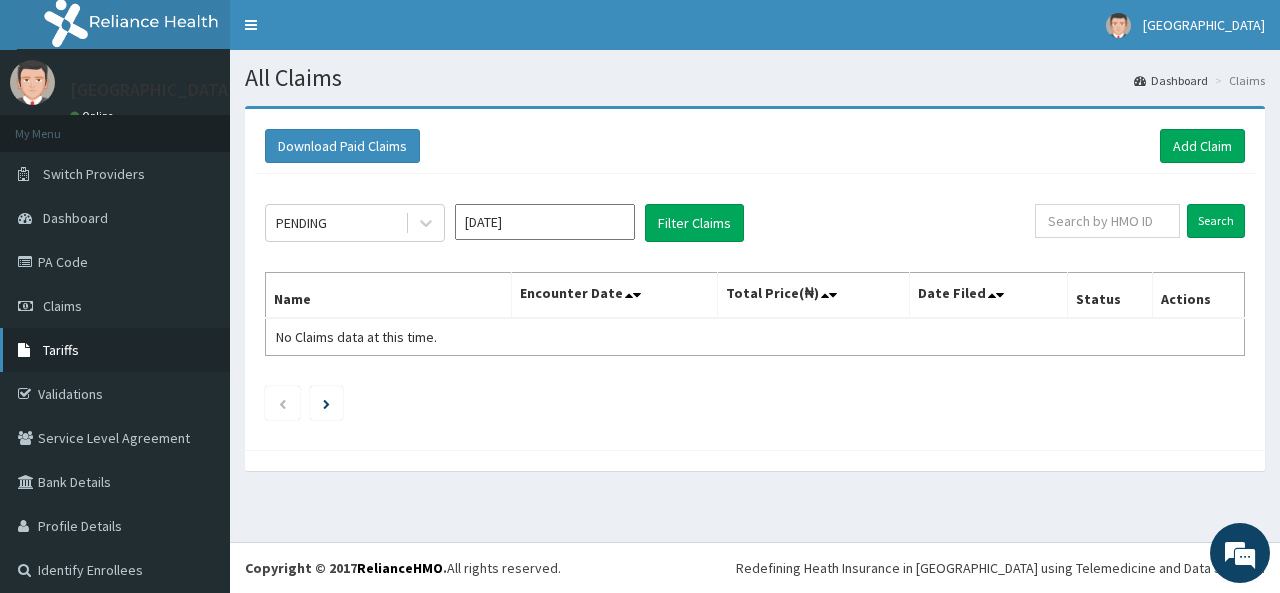 click on "Tariffs" at bounding box center [61, 350] 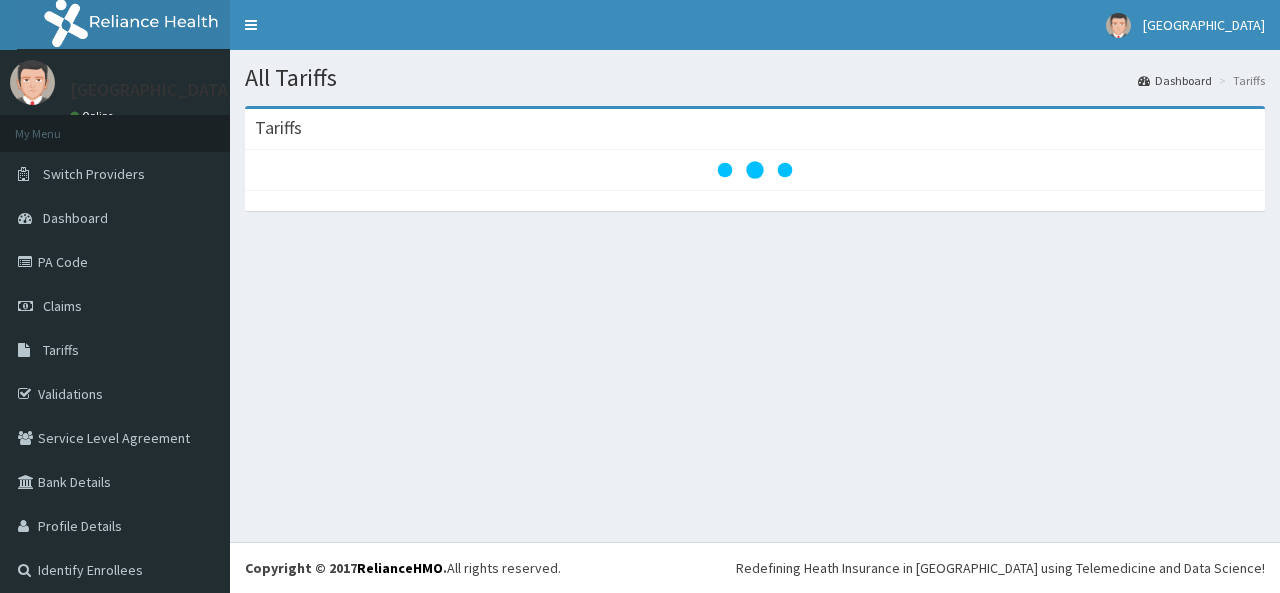 scroll, scrollTop: 0, scrollLeft: 0, axis: both 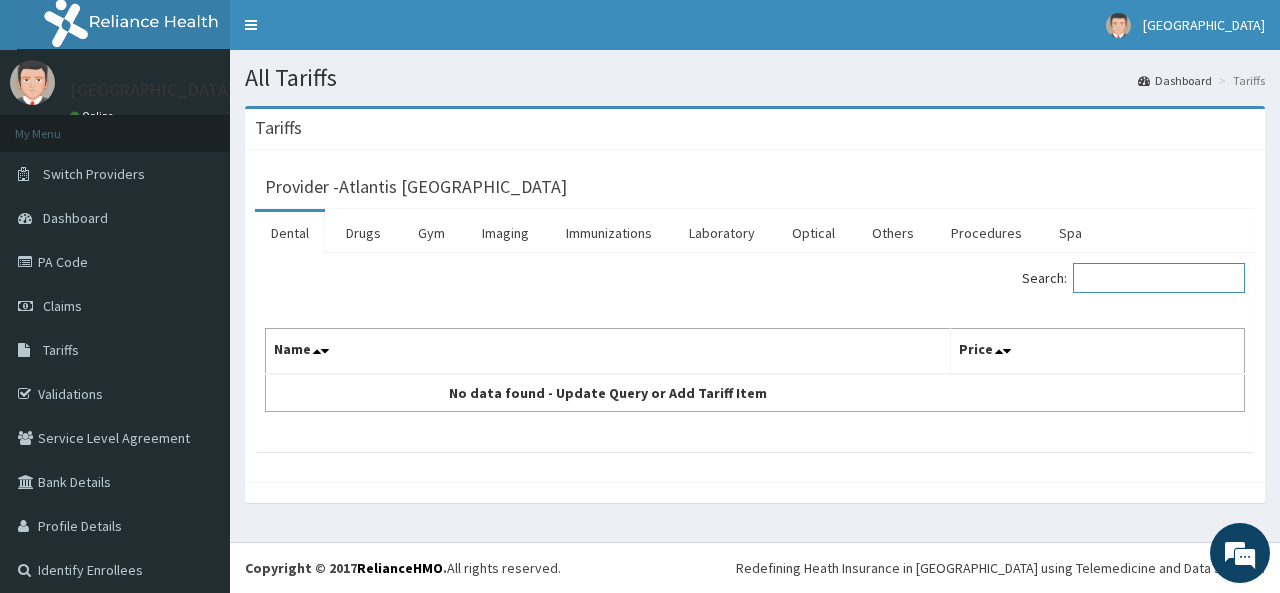 click on "Search:" at bounding box center (1159, 278) 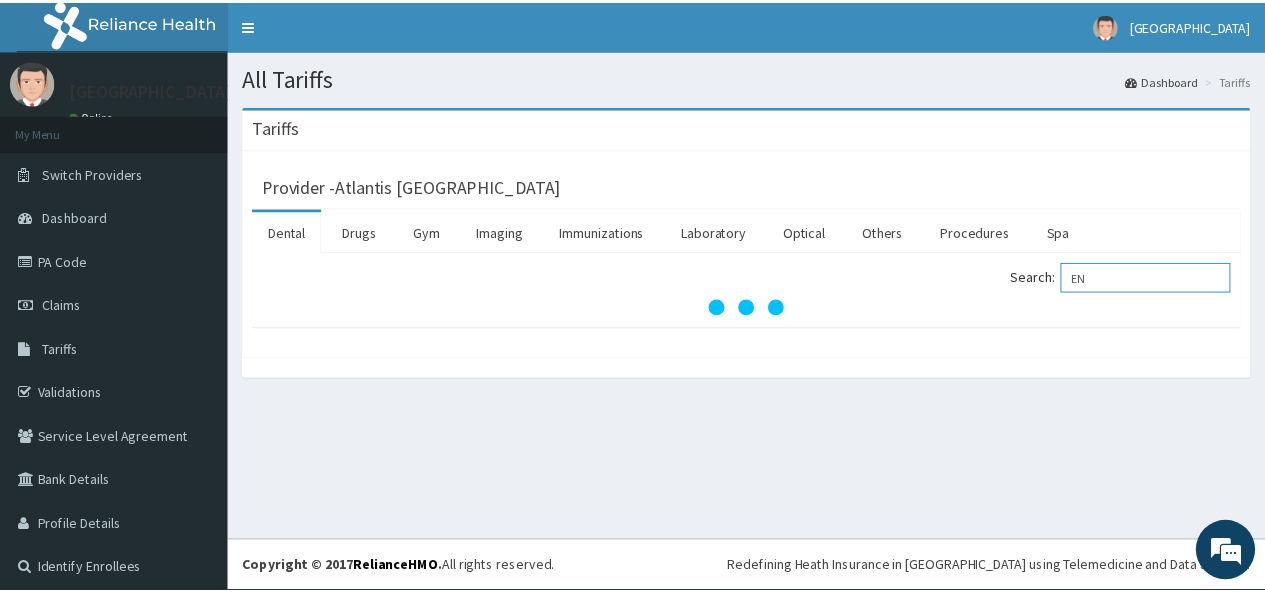 scroll, scrollTop: 0, scrollLeft: 0, axis: both 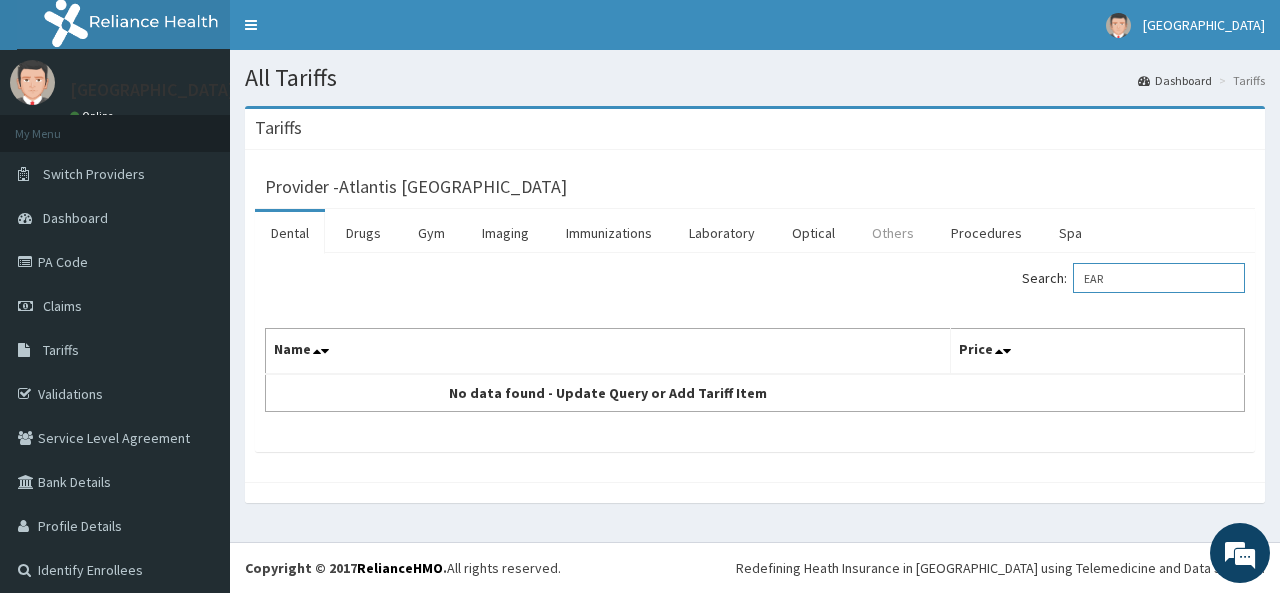 type on "EAR" 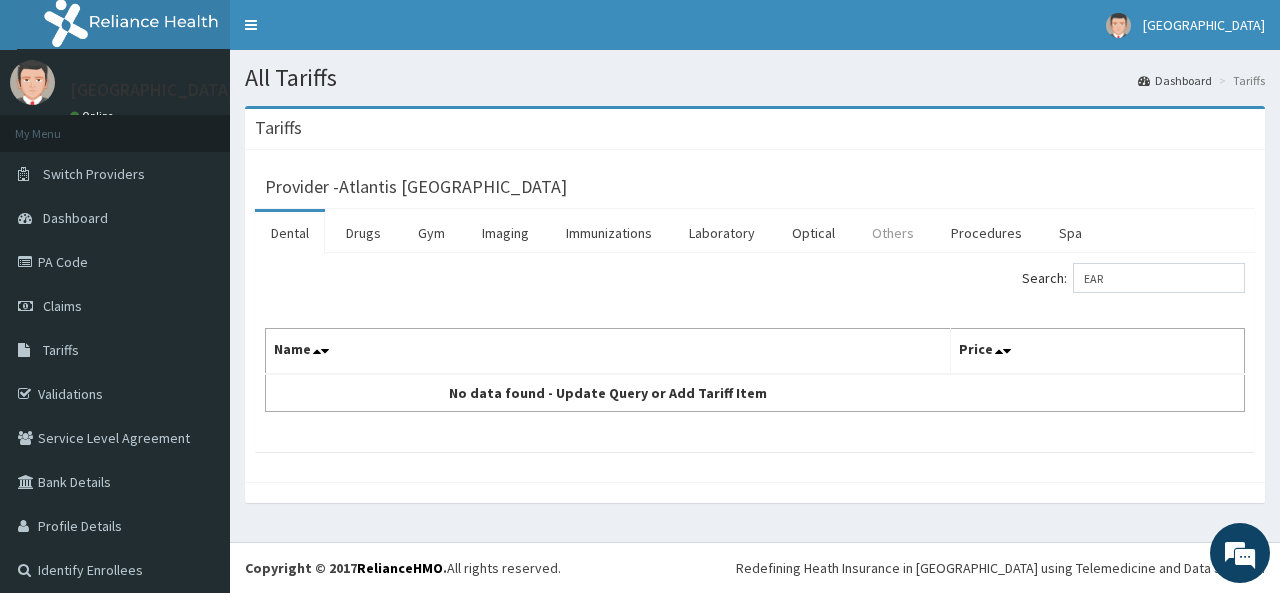 click on "Others" at bounding box center [893, 233] 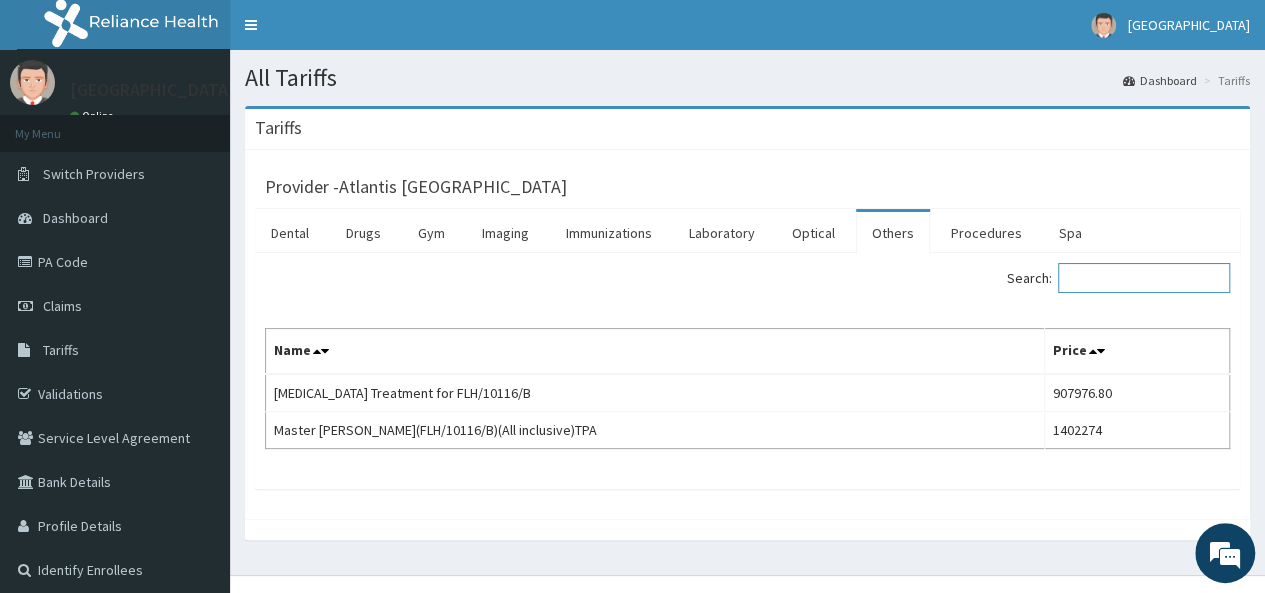 click on "Search:" at bounding box center (1144, 278) 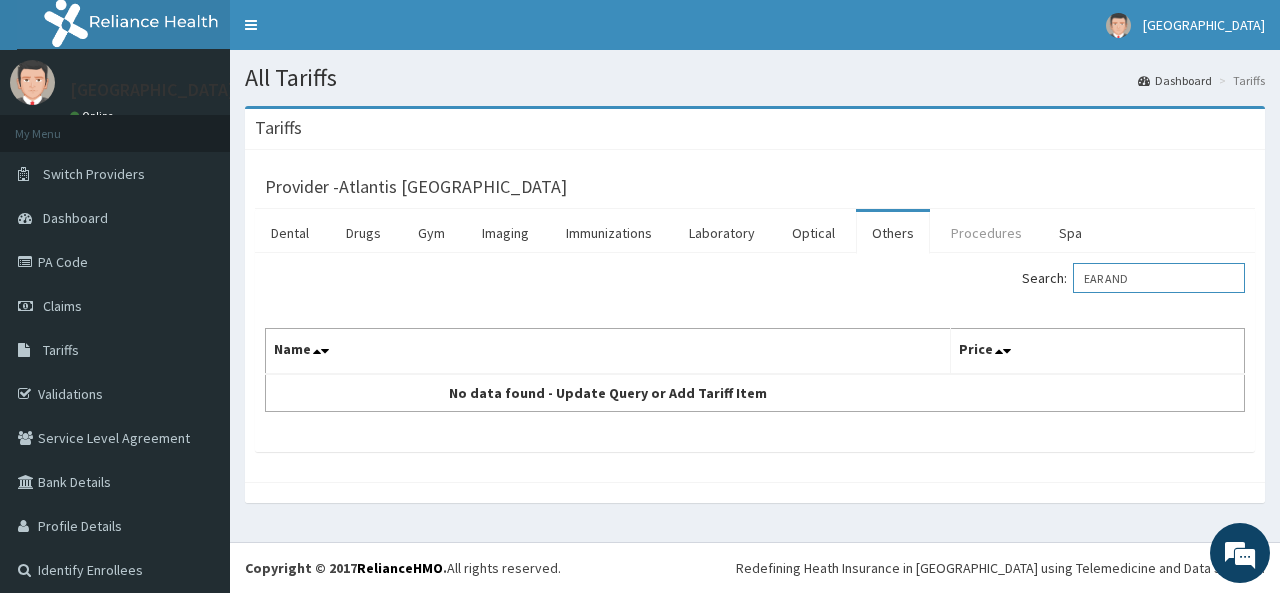type on "EAR AND" 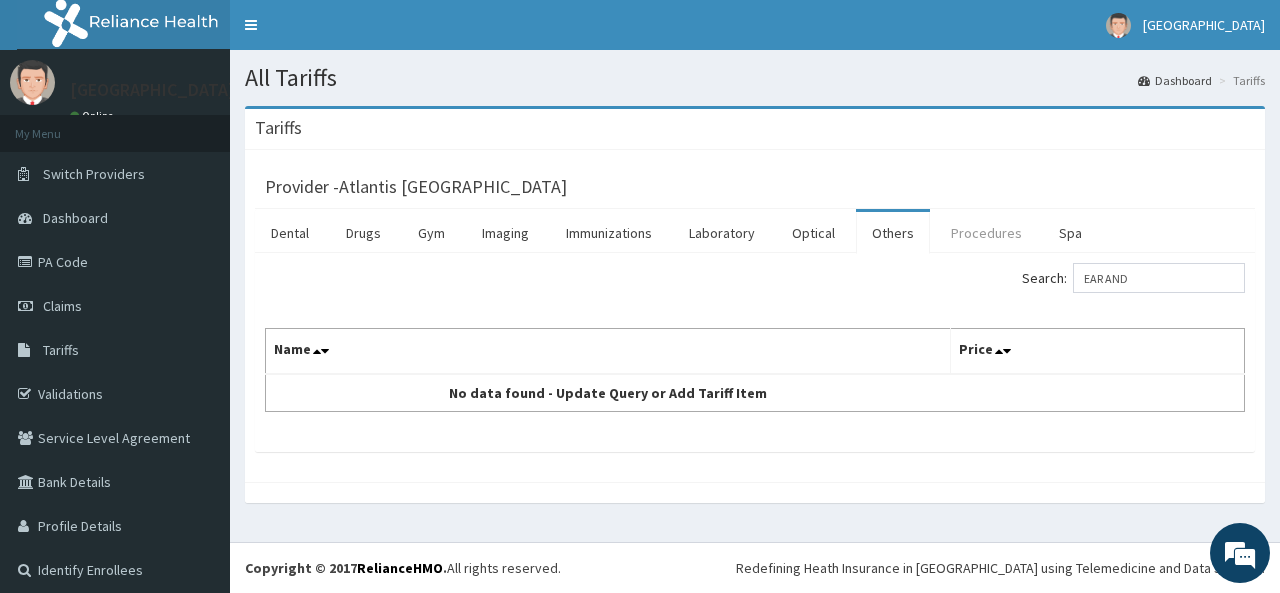 click on "Procedures" at bounding box center [986, 233] 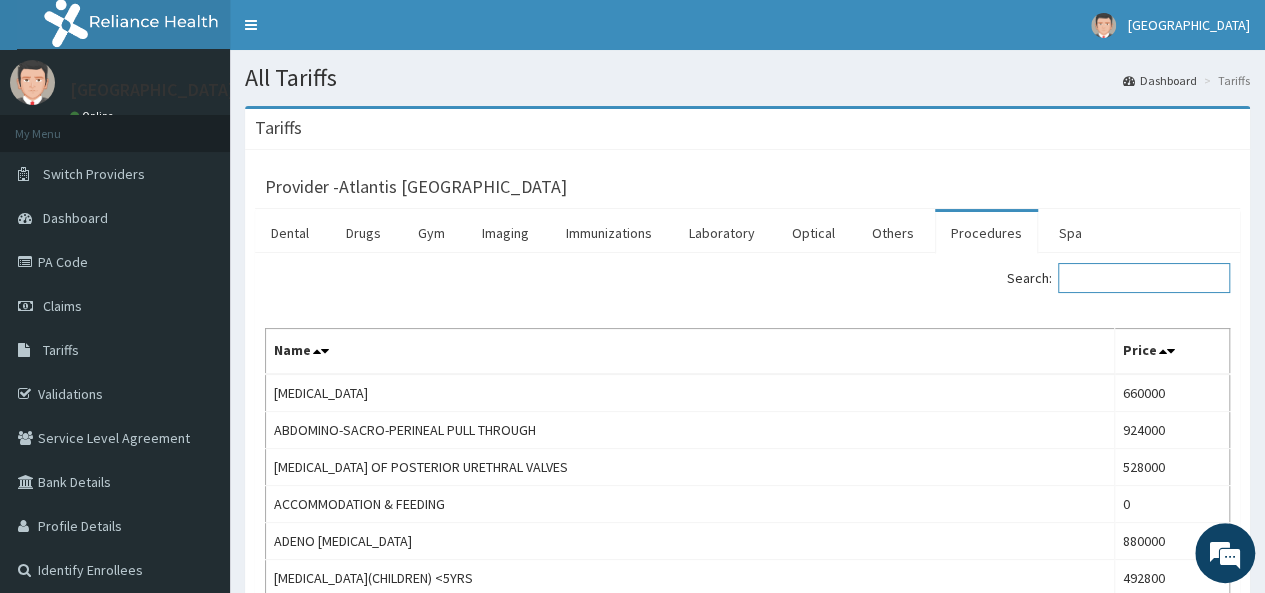 click on "Search:" at bounding box center [1144, 278] 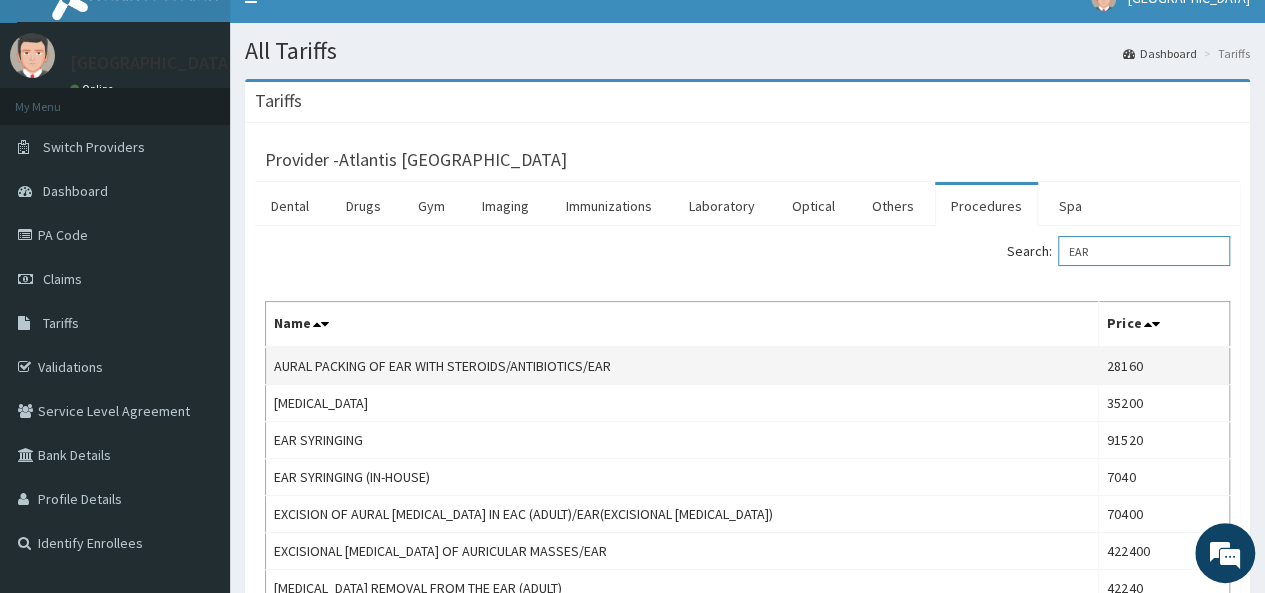scroll, scrollTop: 0, scrollLeft: 0, axis: both 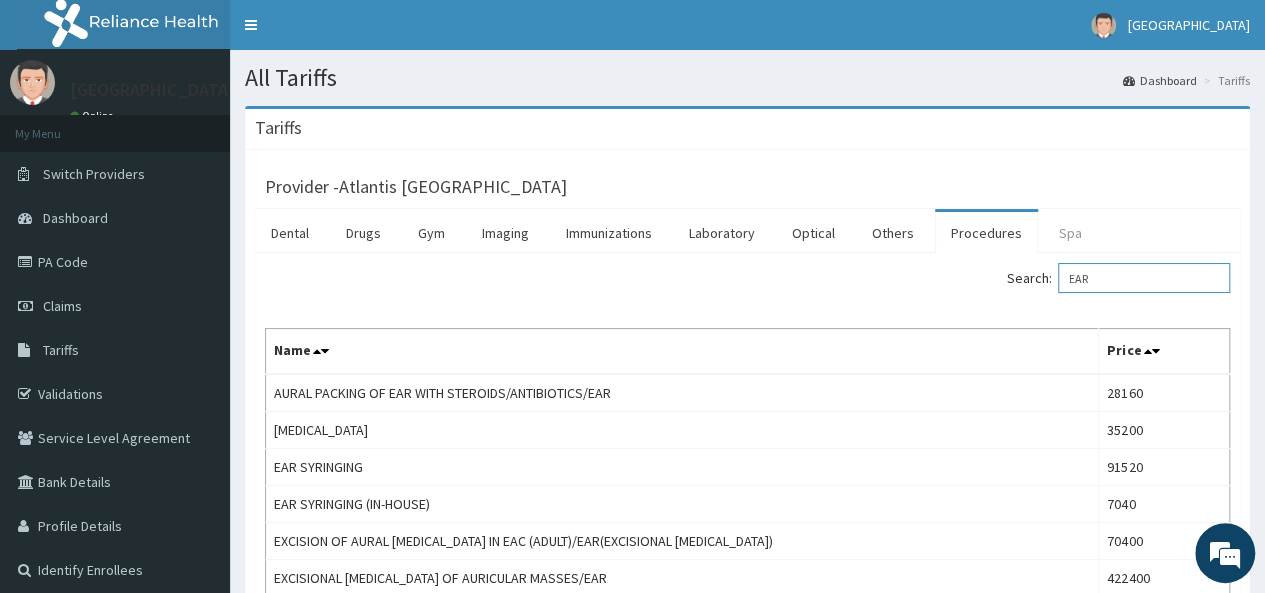 type on "EAR" 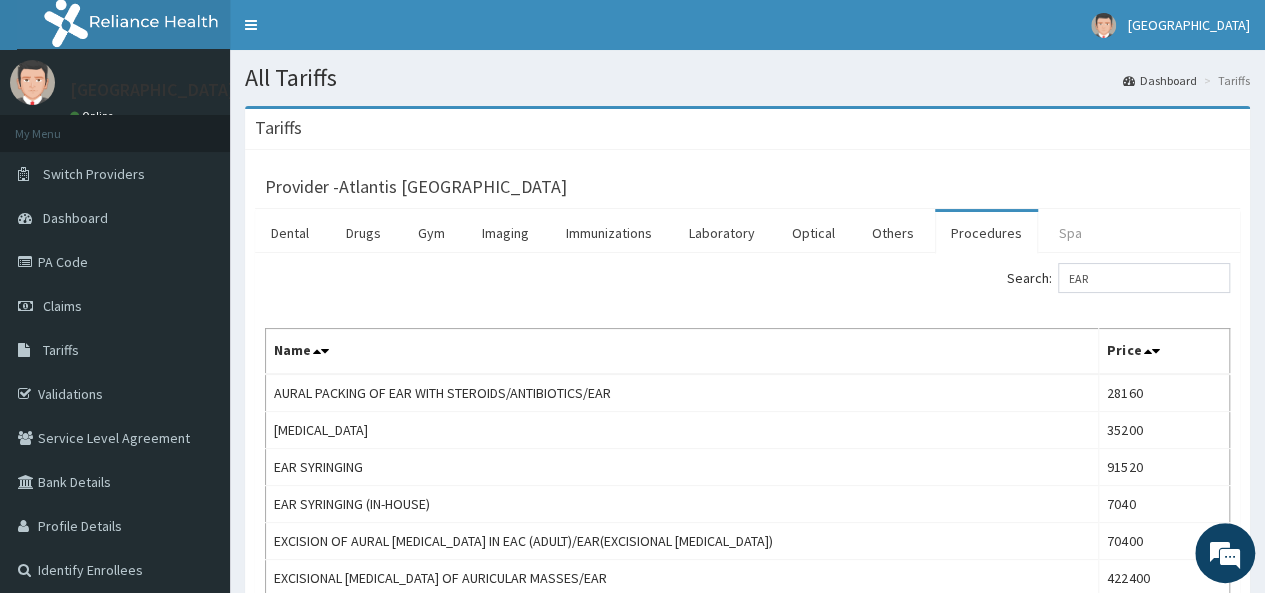 click on "Spa" at bounding box center (1070, 233) 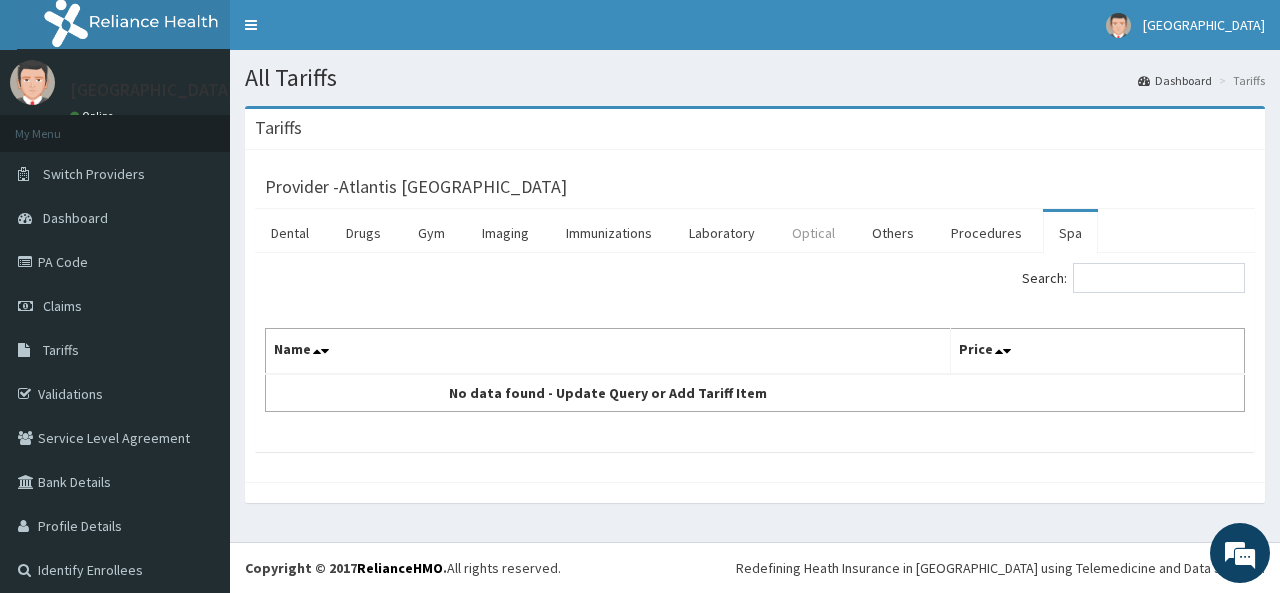 click on "Optical" at bounding box center [813, 233] 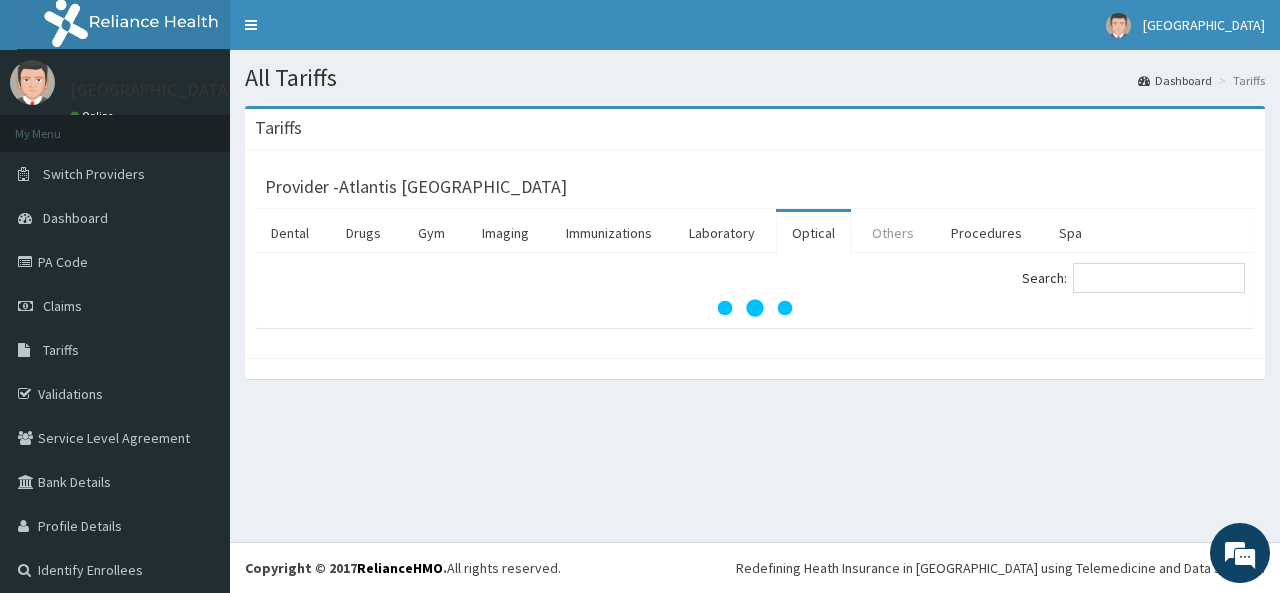 click on "Others" at bounding box center (893, 233) 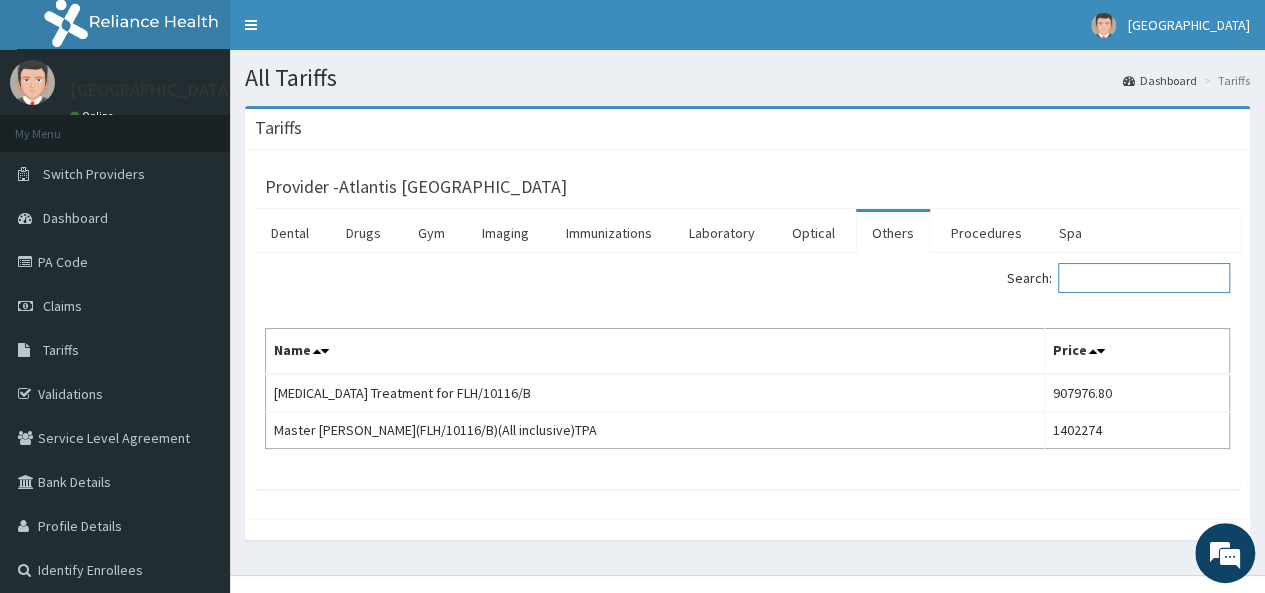 click on "Search:" at bounding box center [1144, 278] 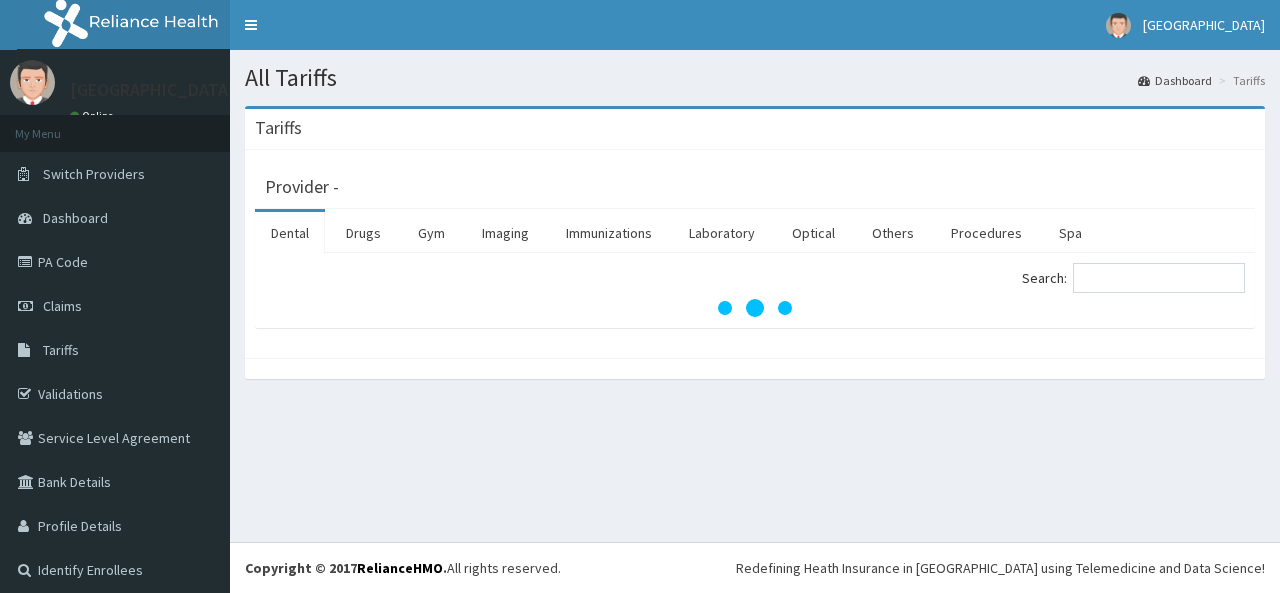 scroll, scrollTop: 0, scrollLeft: 0, axis: both 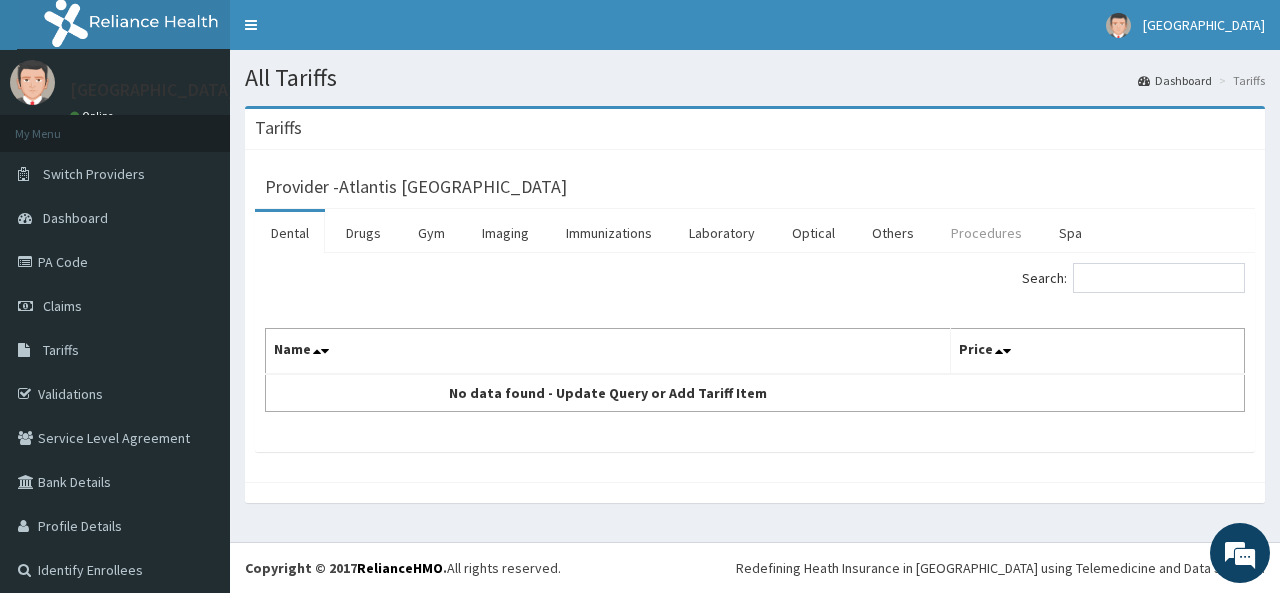 click on "Procedures" at bounding box center [986, 233] 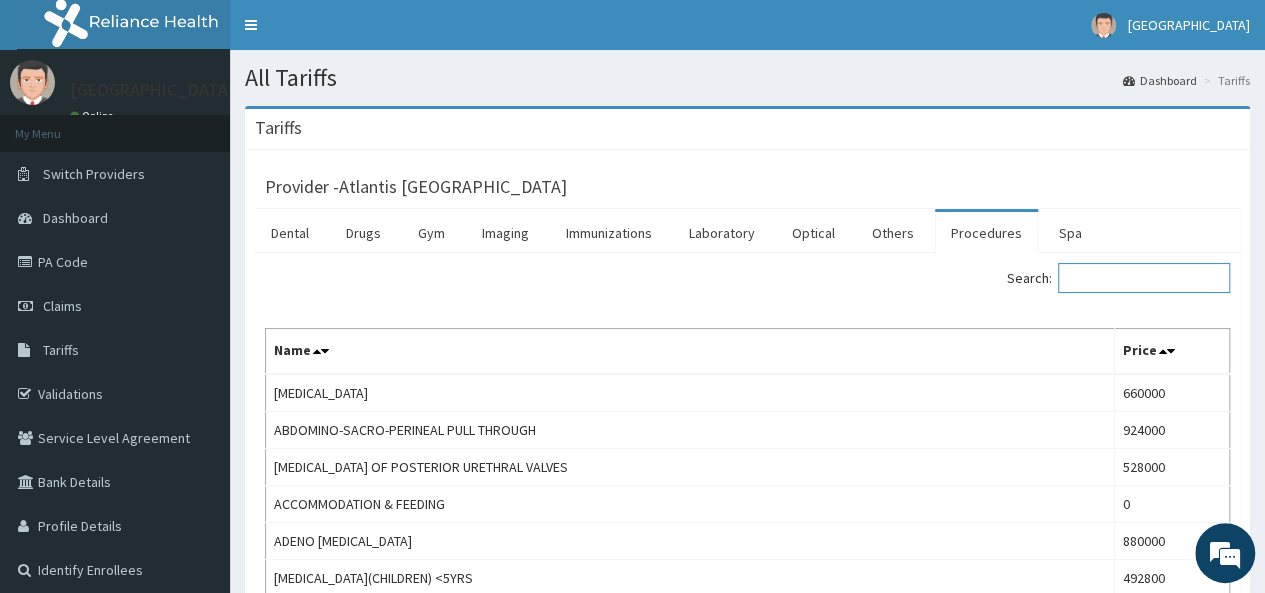 click on "Search:" at bounding box center (1144, 278) 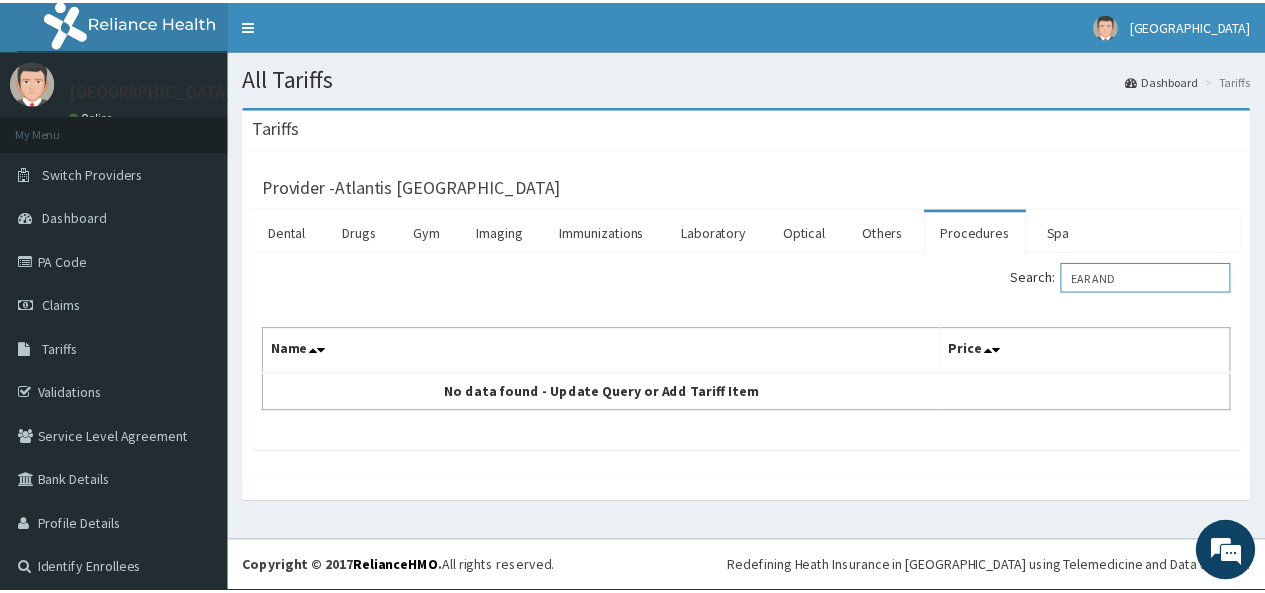 scroll, scrollTop: 0, scrollLeft: 0, axis: both 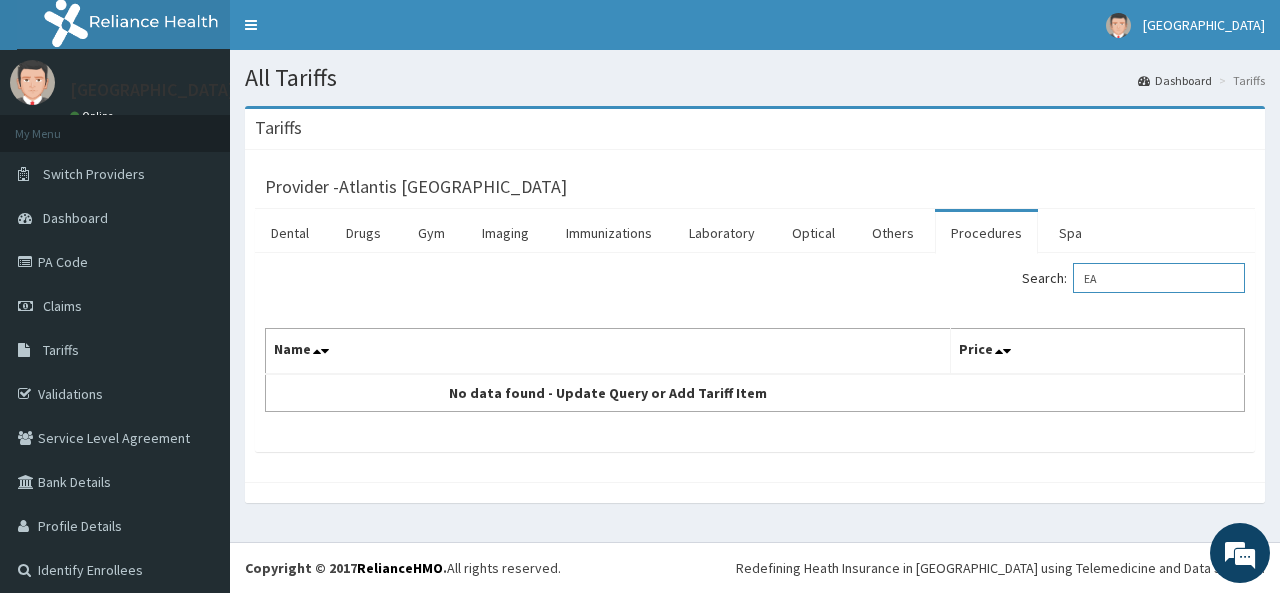 type on "E" 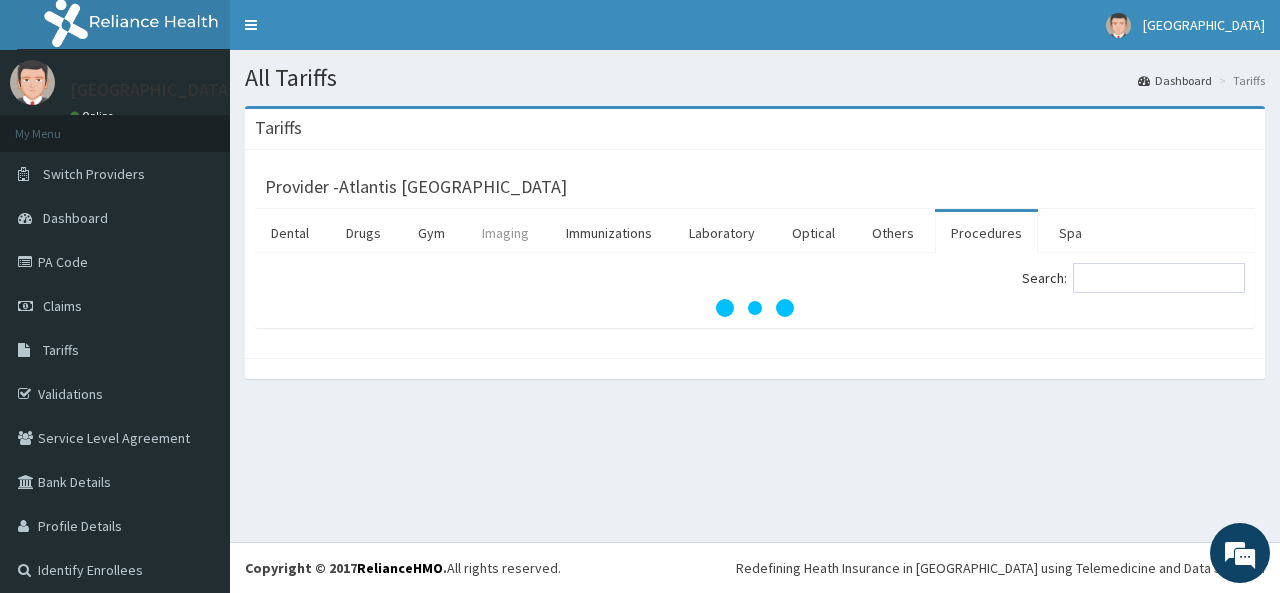 click on "Imaging" at bounding box center (505, 233) 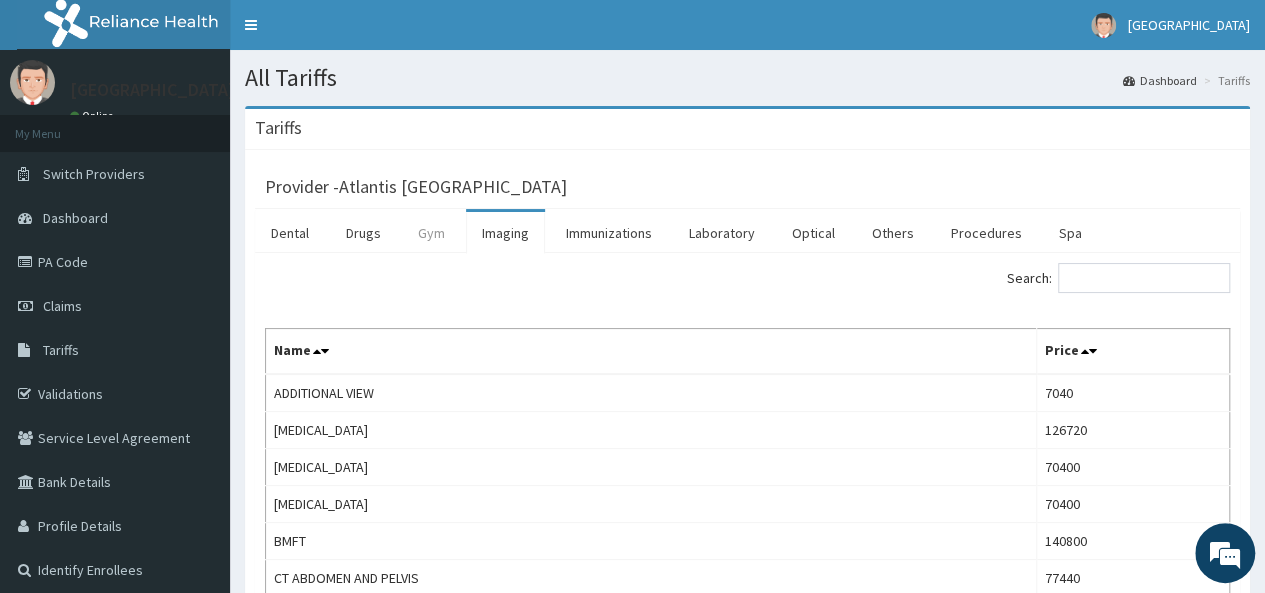click on "Gym" at bounding box center (431, 233) 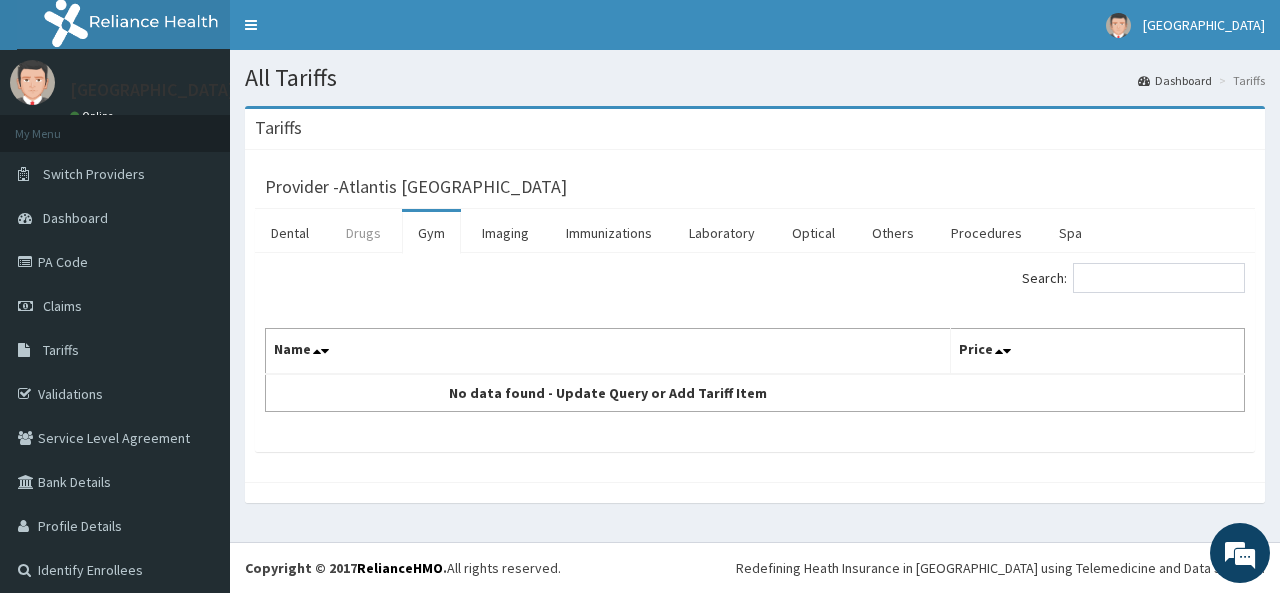 click on "Drugs" at bounding box center [363, 233] 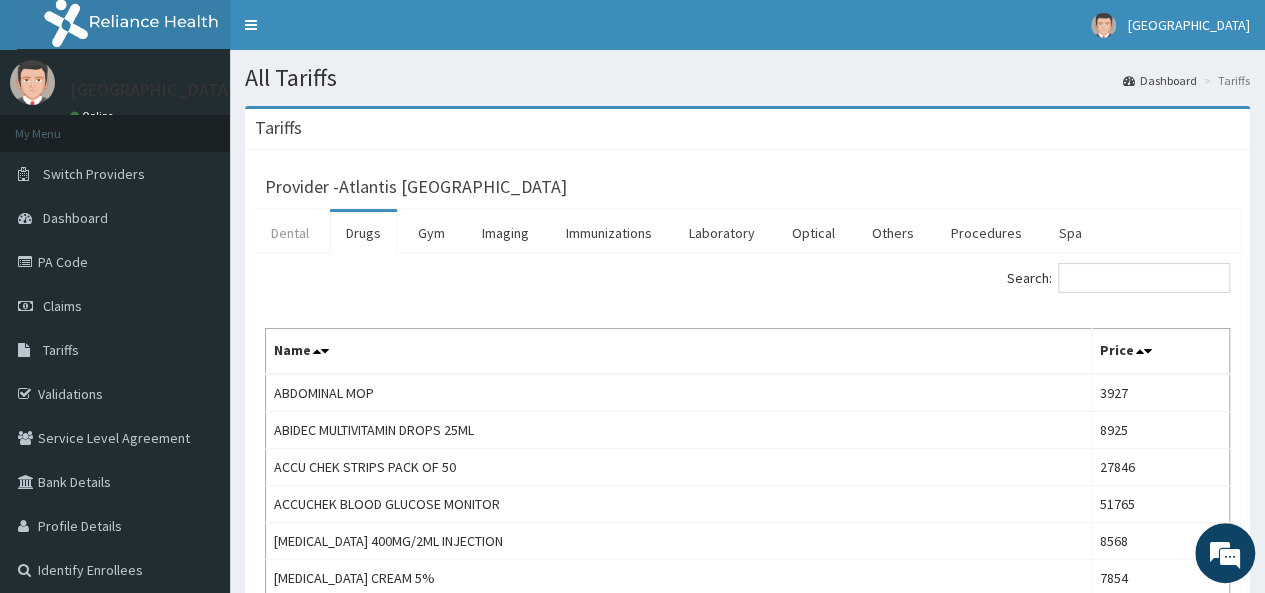 click on "Dental" at bounding box center (290, 233) 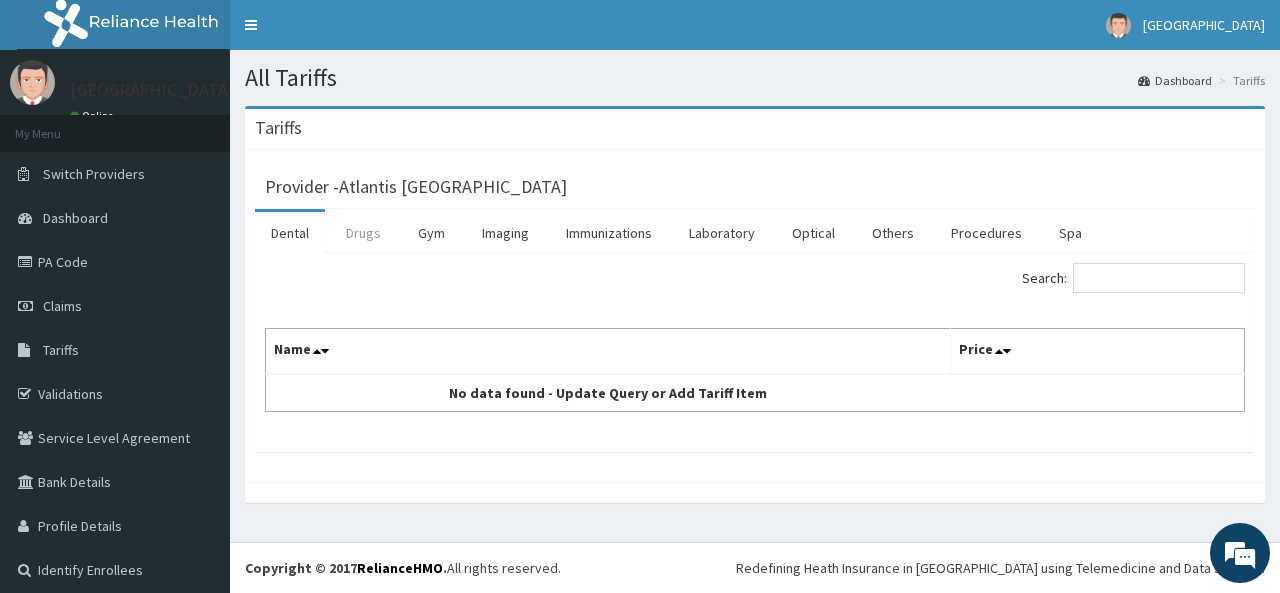 click on "Drugs" at bounding box center [363, 233] 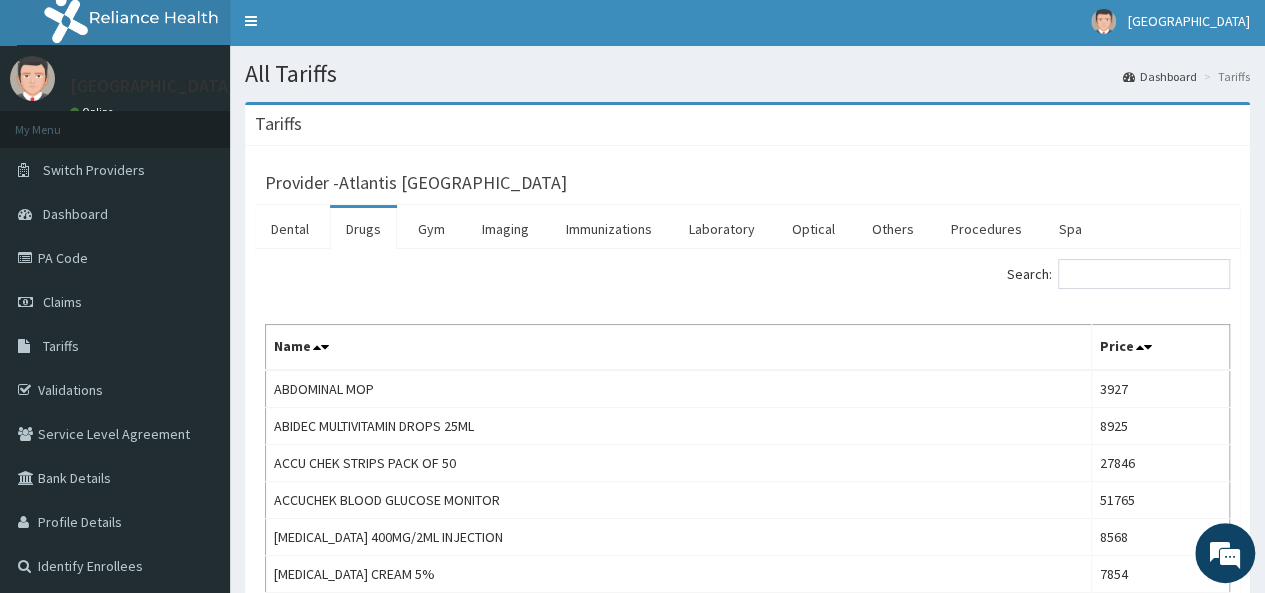 scroll, scrollTop: 0, scrollLeft: 0, axis: both 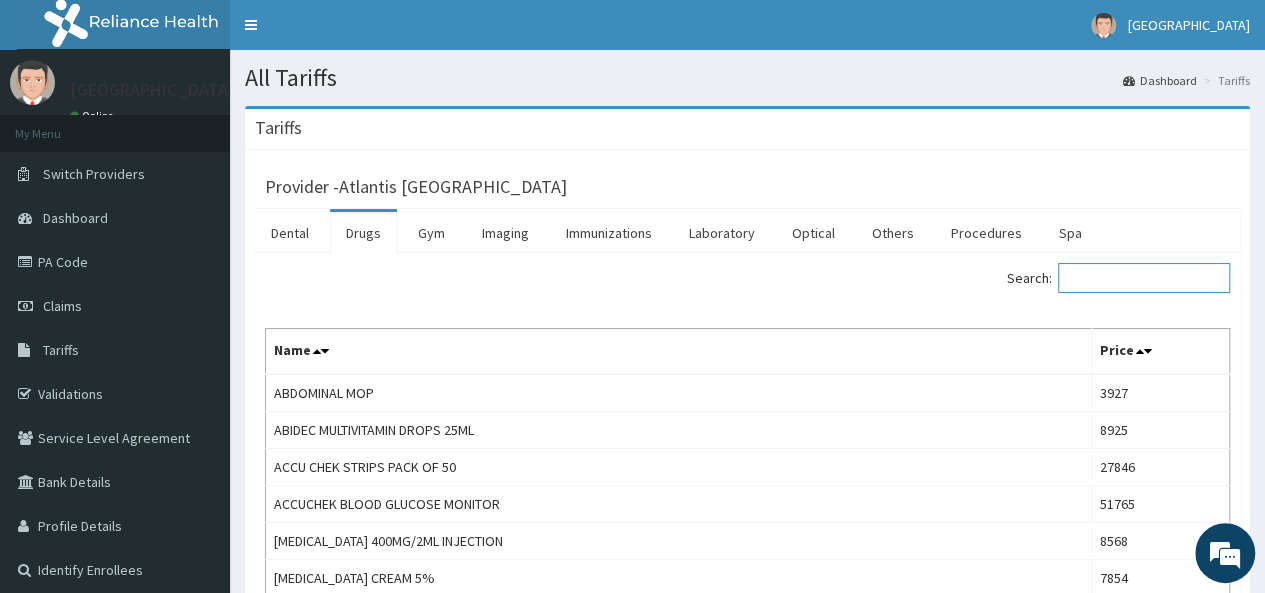 click on "Search:" at bounding box center [1144, 278] 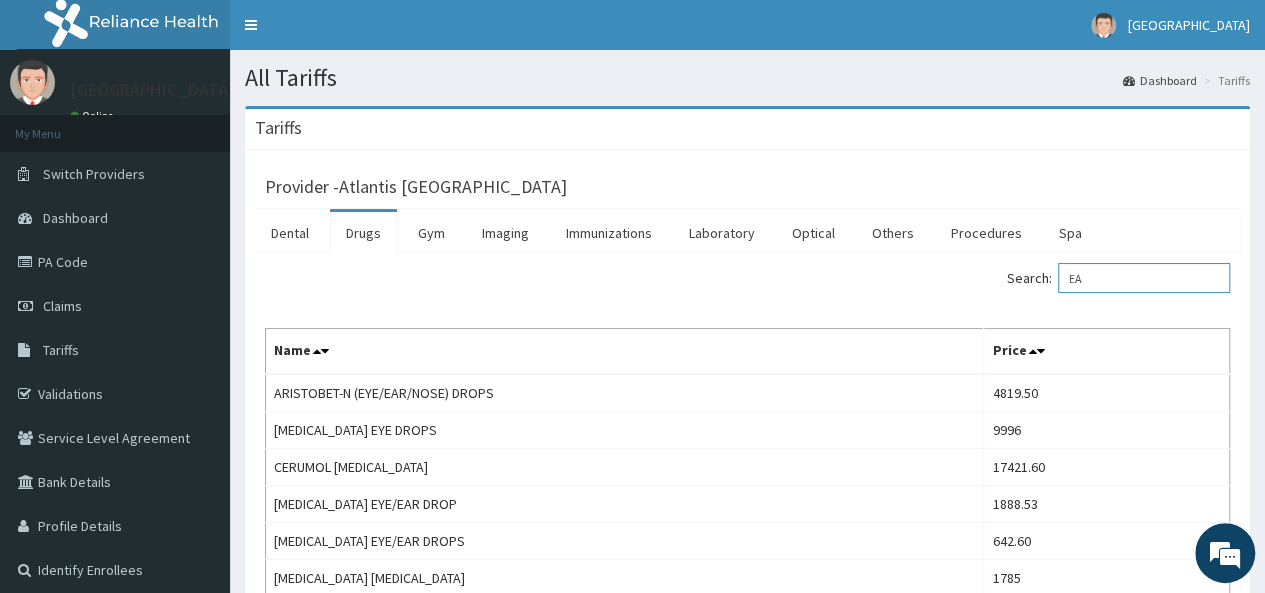 type on "E" 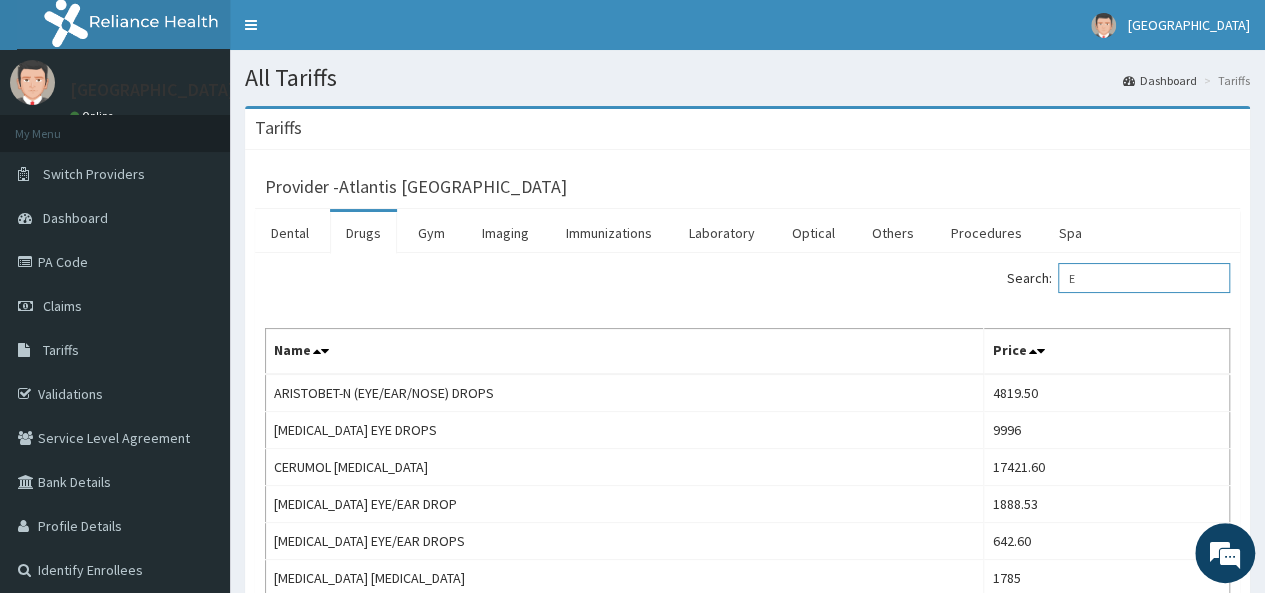 type 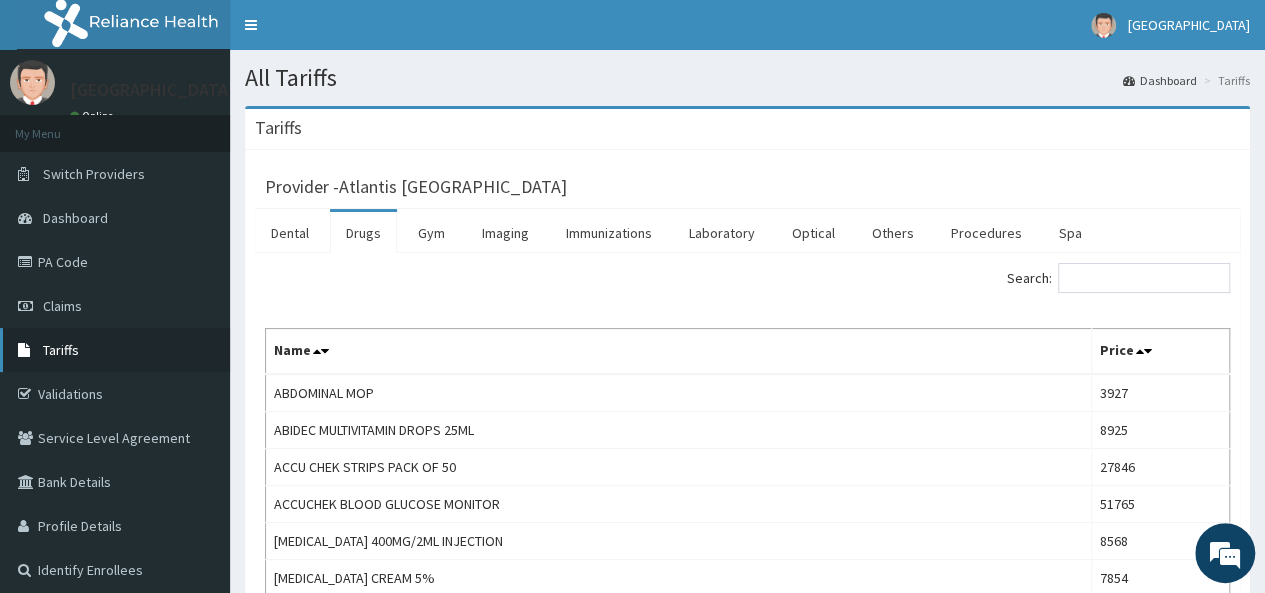 click on "Tariffs" at bounding box center (115, 350) 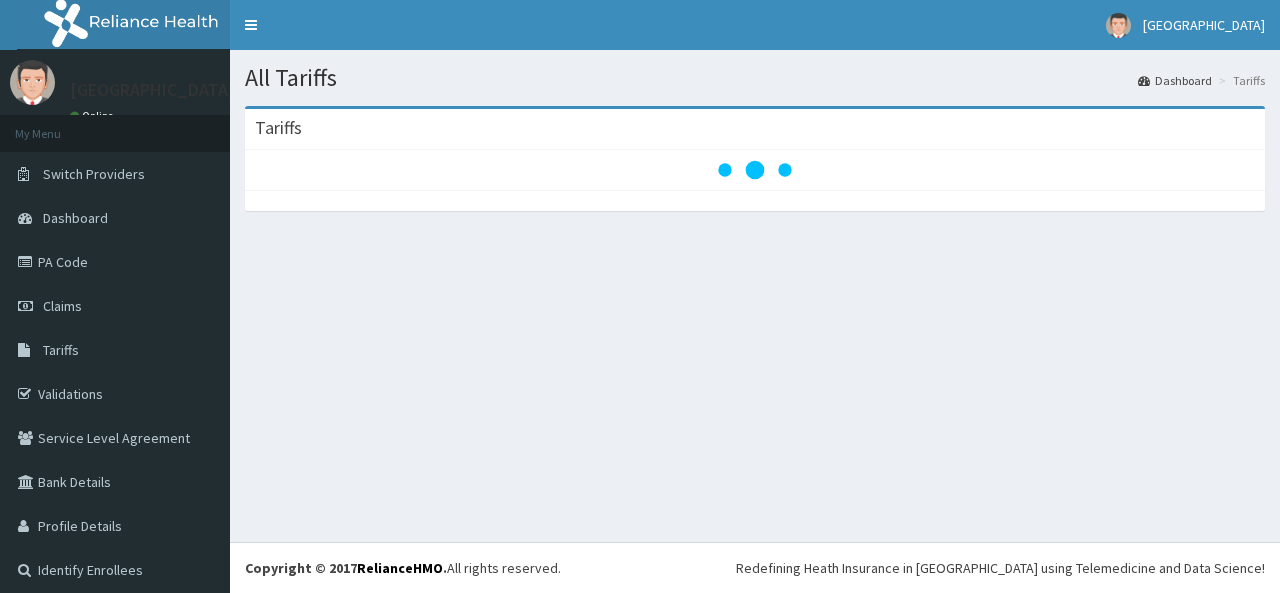 scroll, scrollTop: 0, scrollLeft: 0, axis: both 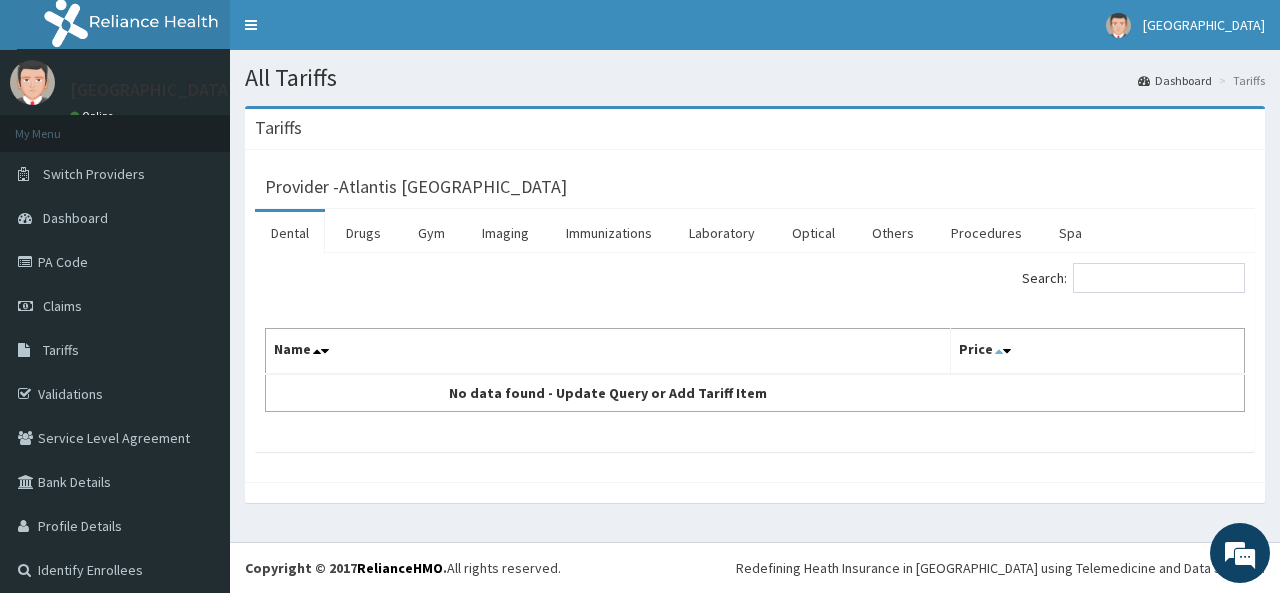 click at bounding box center (999, 351) 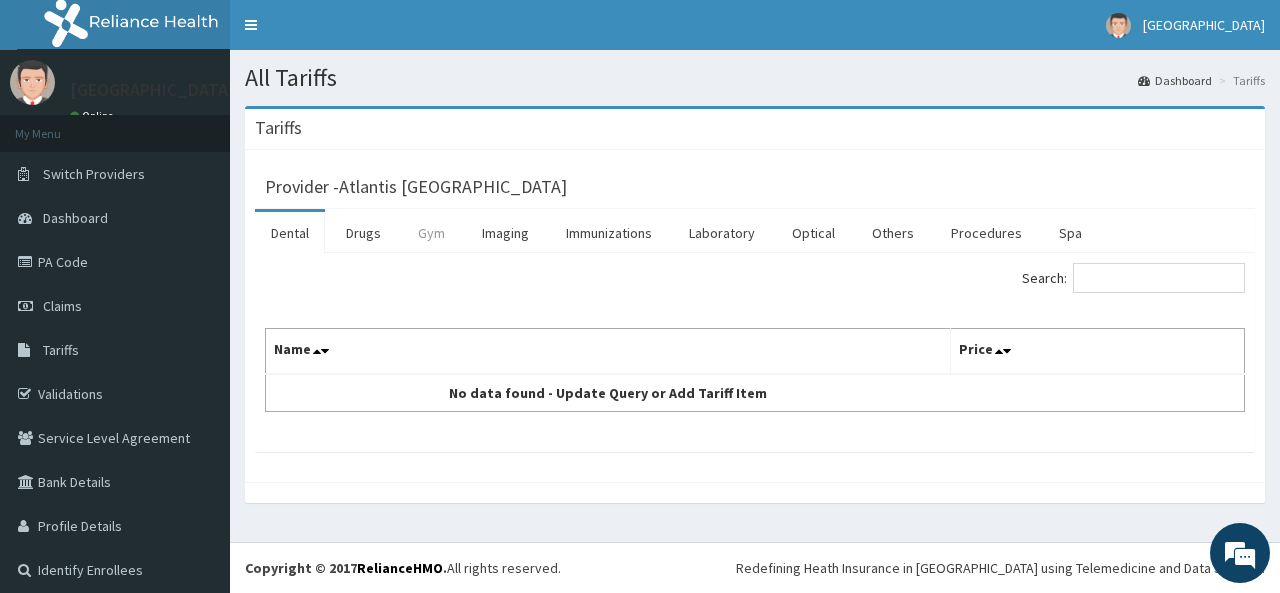 click on "Gym" at bounding box center [431, 233] 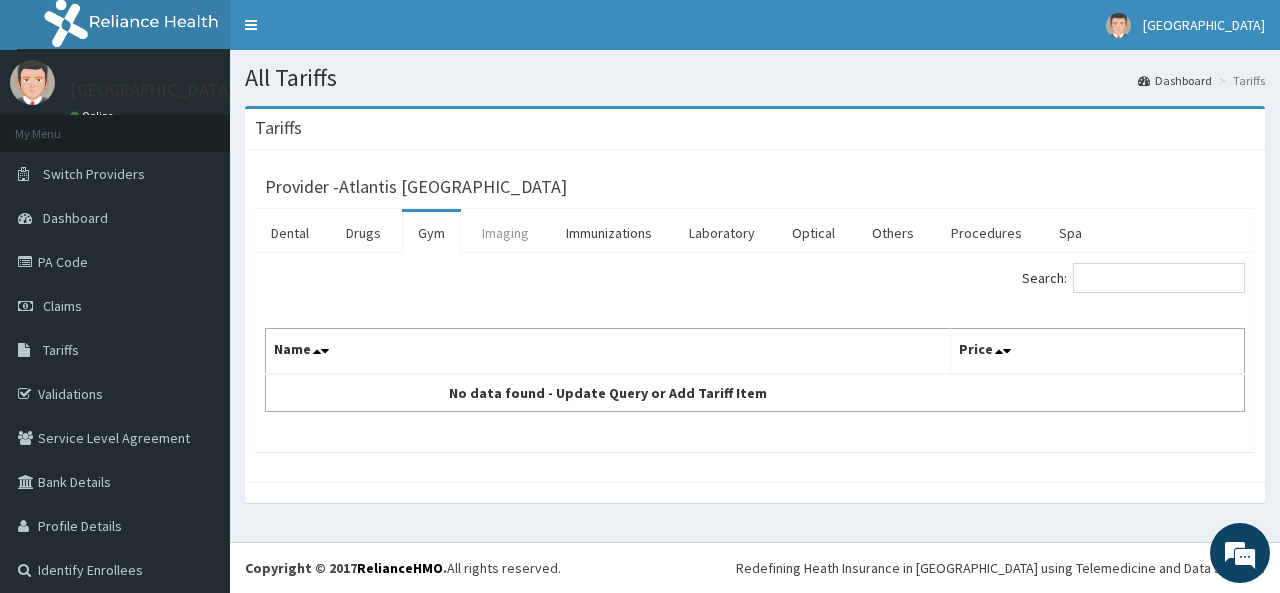 click on "Imaging" at bounding box center (505, 233) 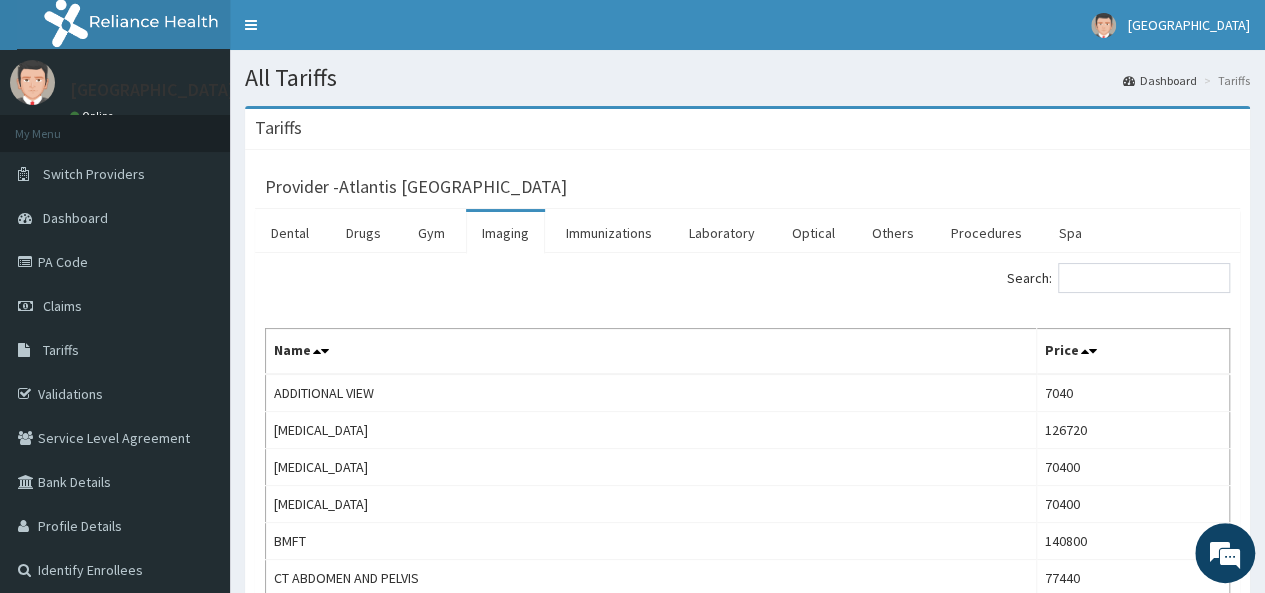 scroll, scrollTop: 0, scrollLeft: 0, axis: both 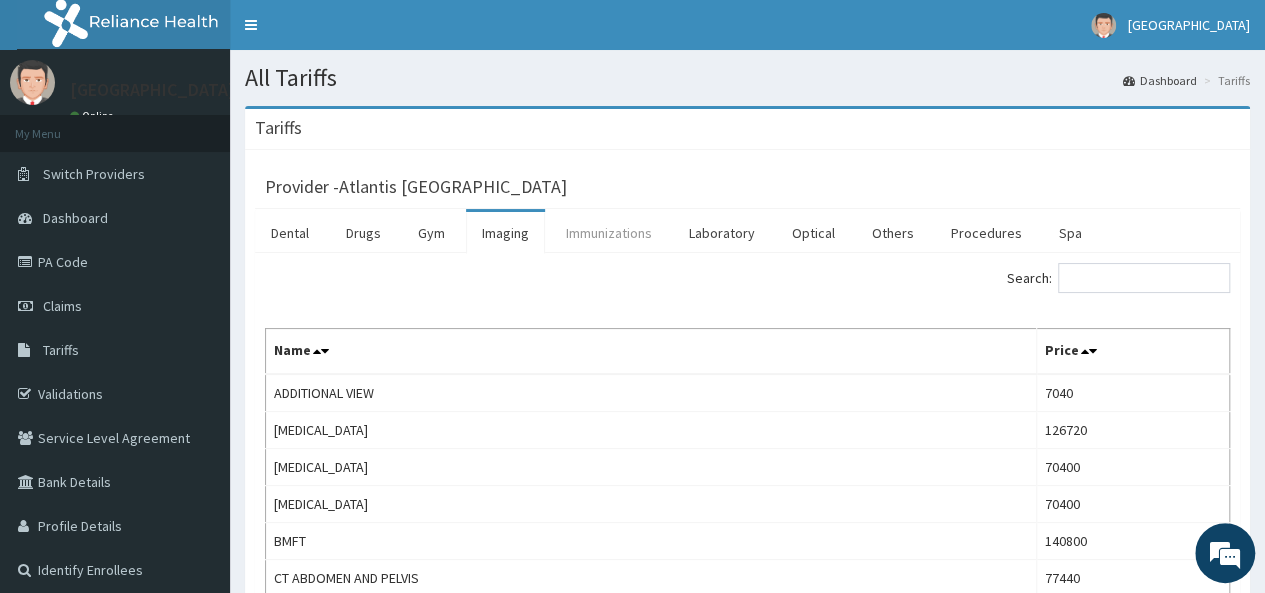click on "Immunizations" at bounding box center (609, 233) 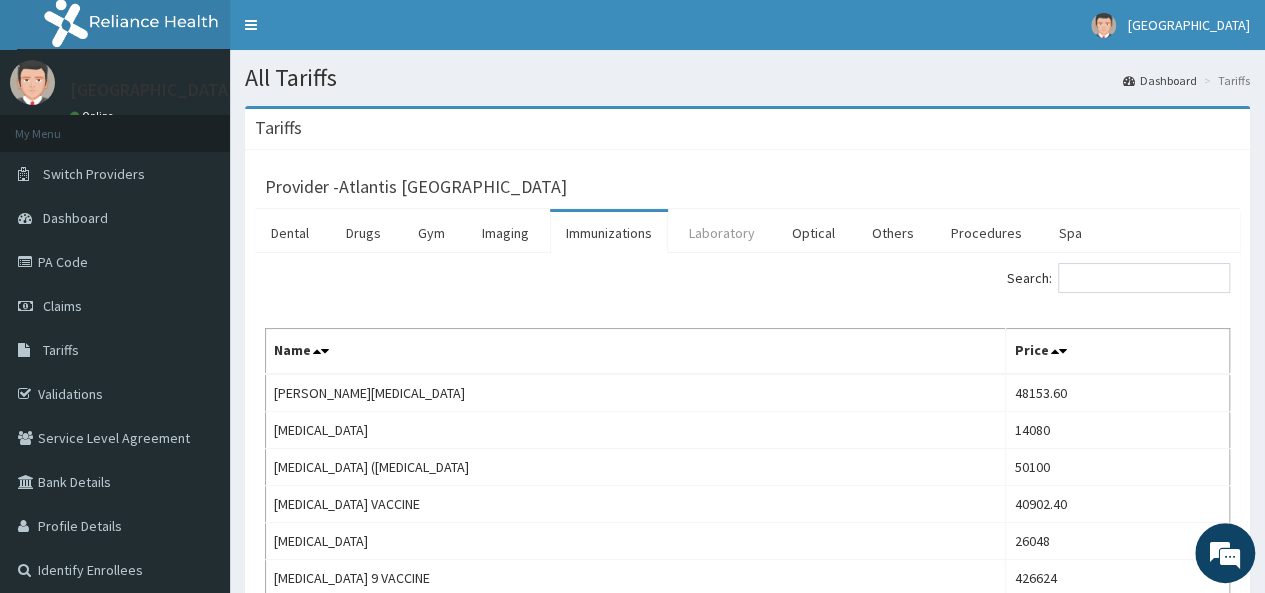 click on "Laboratory" at bounding box center [722, 233] 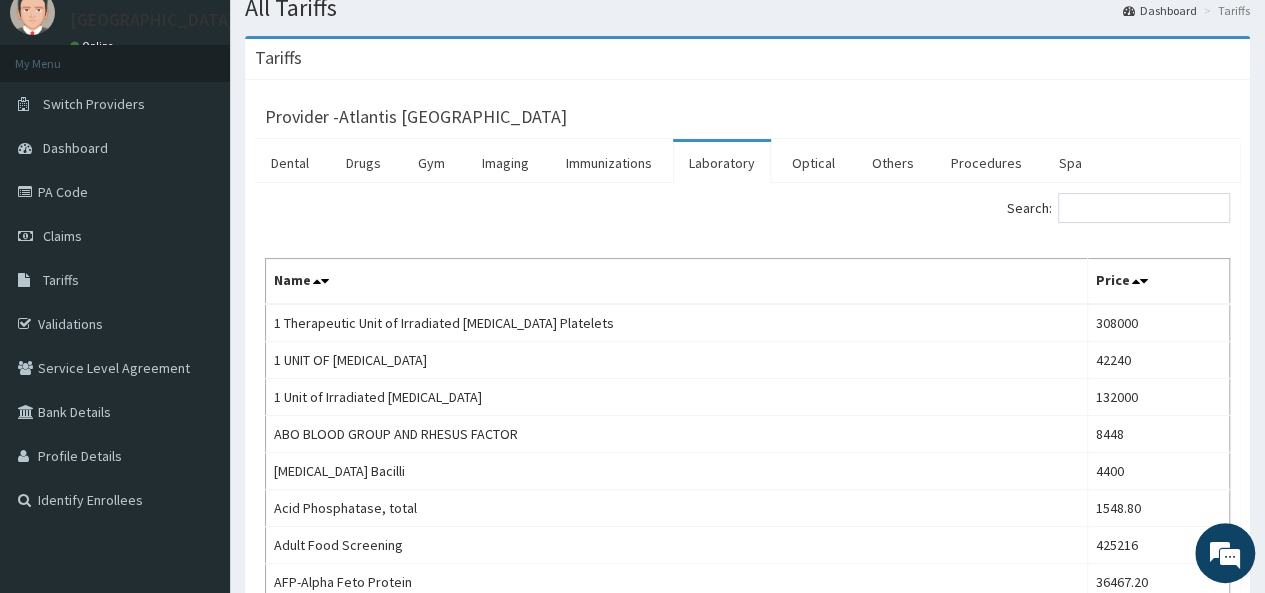scroll, scrollTop: 100, scrollLeft: 0, axis: vertical 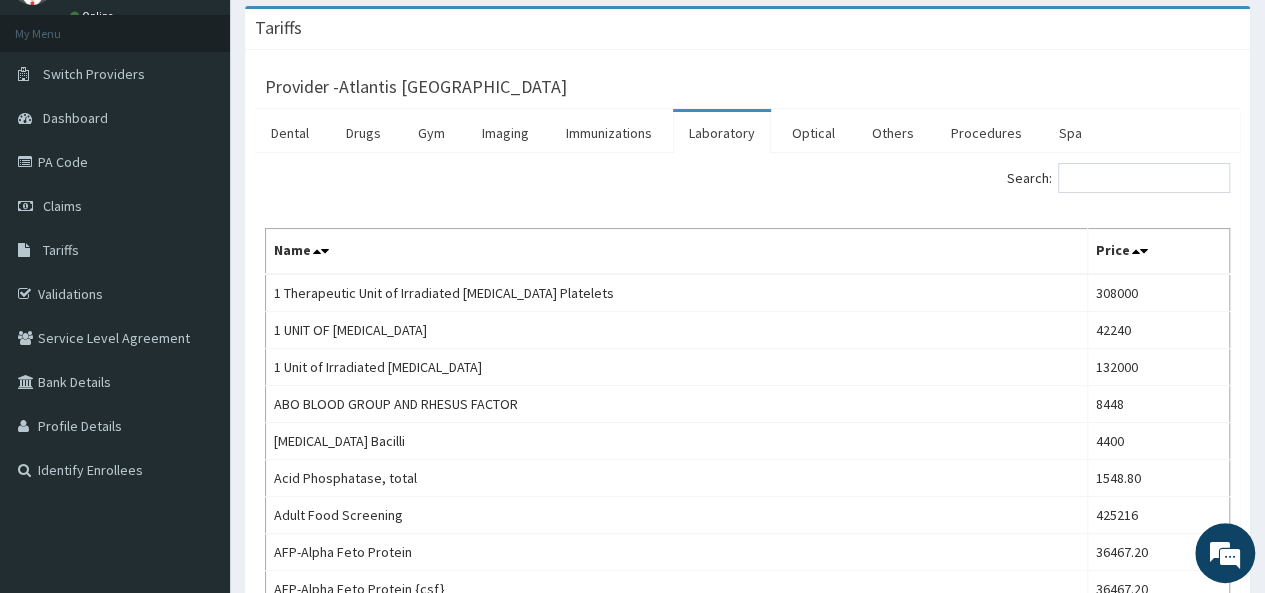 click on "Optical" at bounding box center (813, 133) 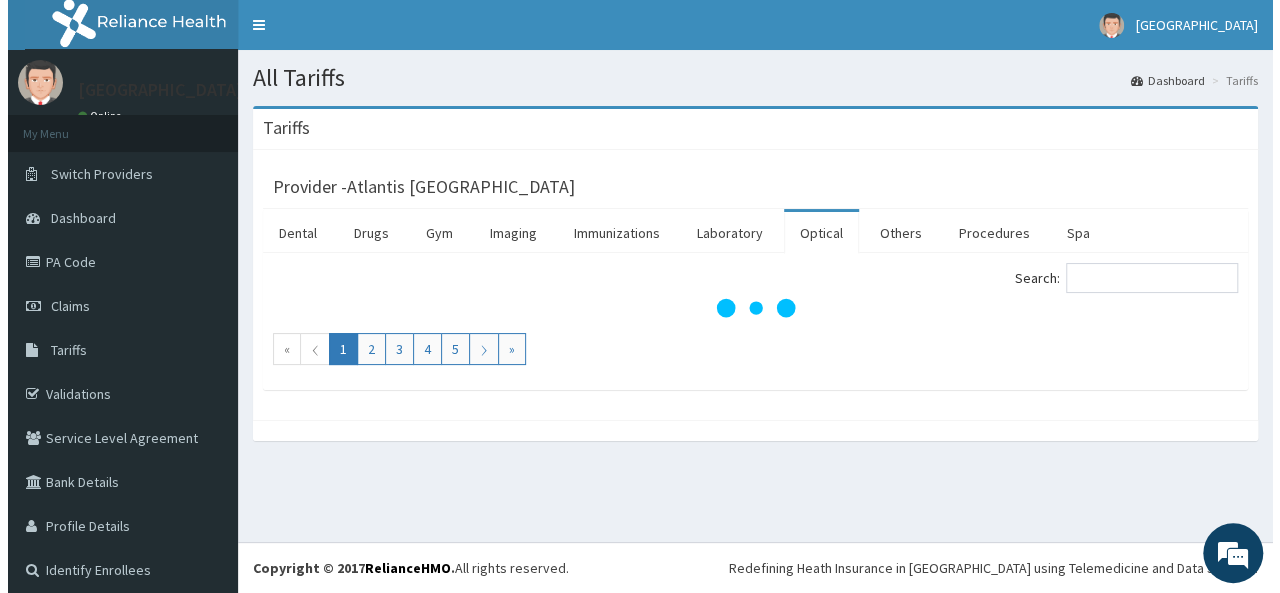 scroll, scrollTop: 0, scrollLeft: 0, axis: both 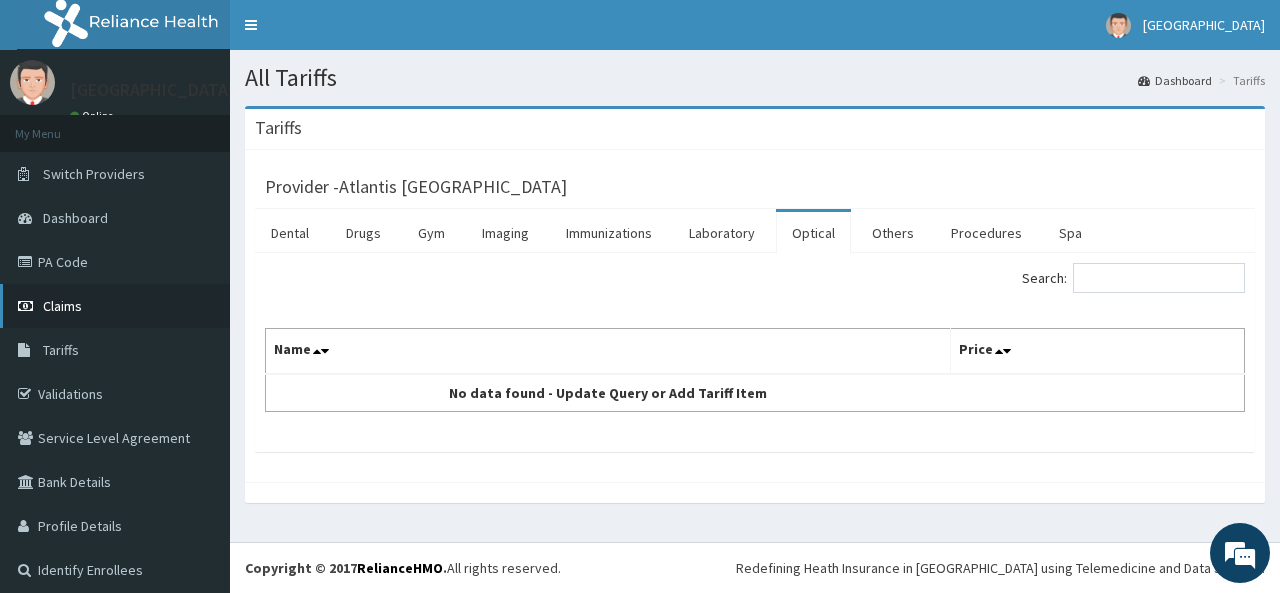 click on "Claims" at bounding box center (62, 306) 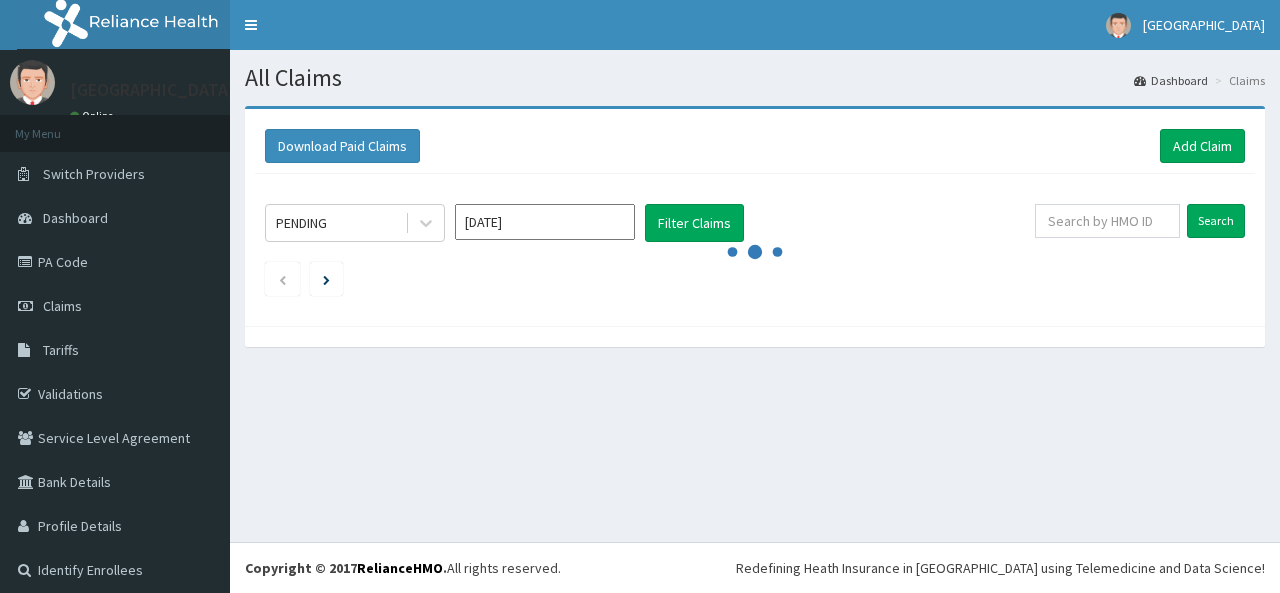 scroll, scrollTop: 0, scrollLeft: 0, axis: both 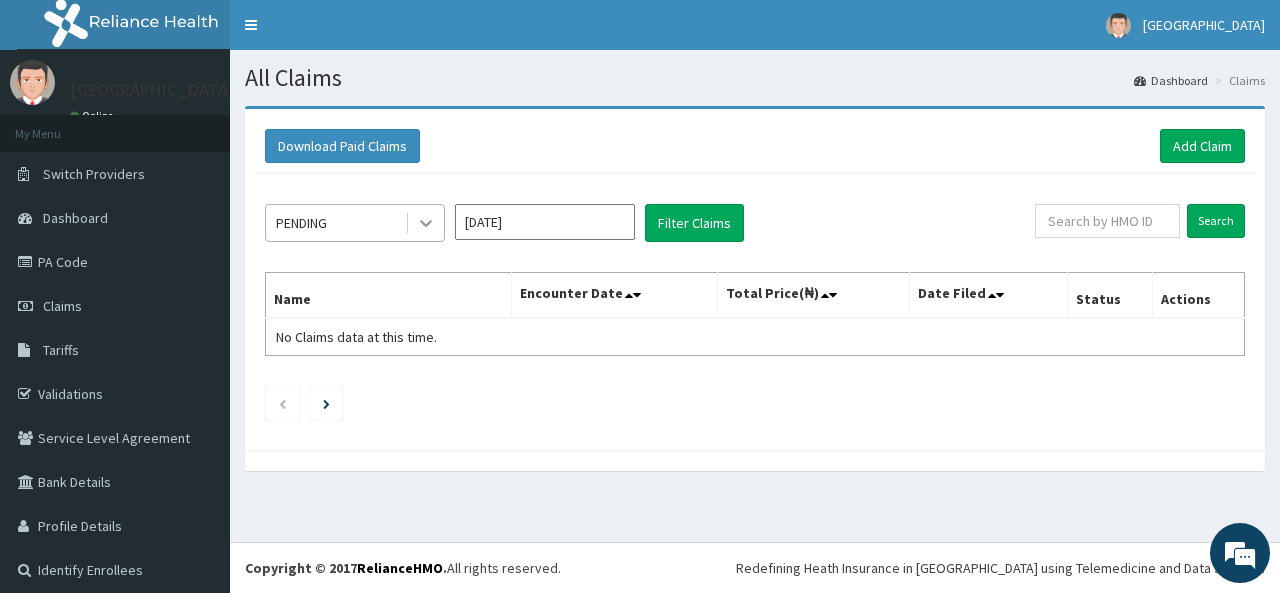 click 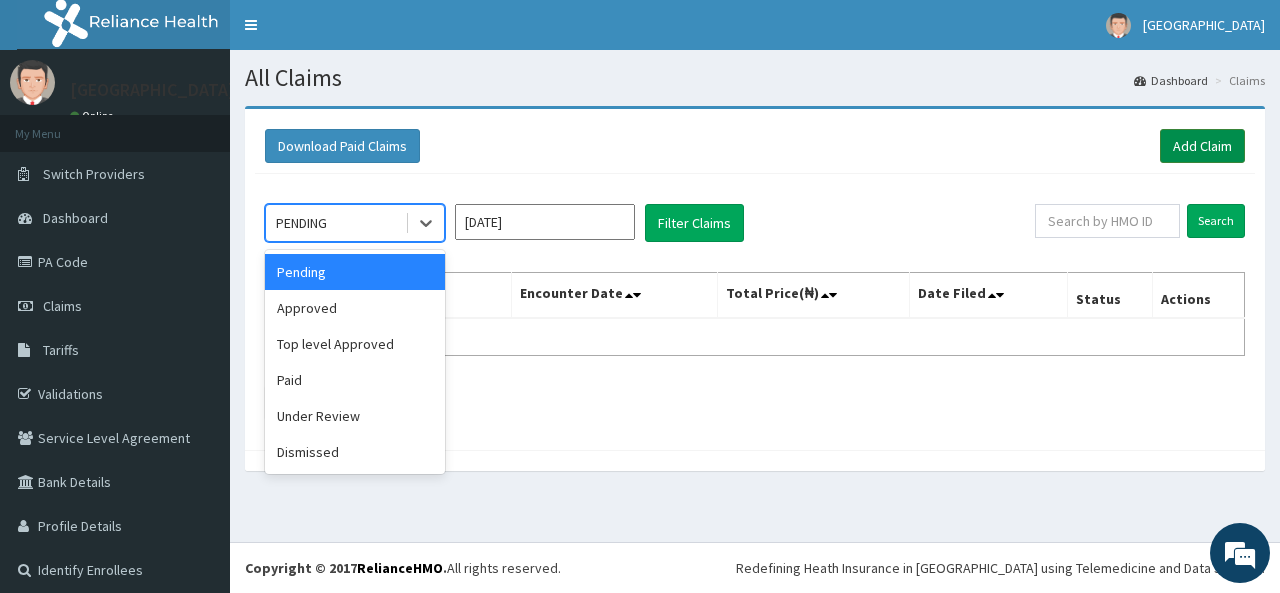click on "Add Claim" at bounding box center (1202, 146) 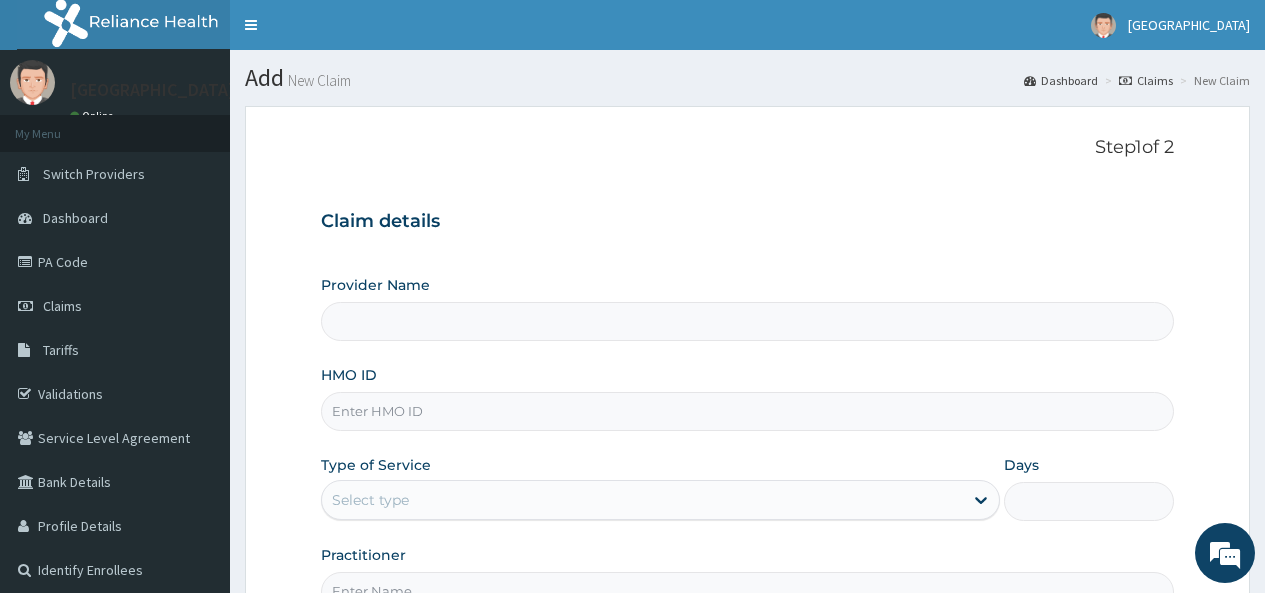 scroll, scrollTop: 0, scrollLeft: 0, axis: both 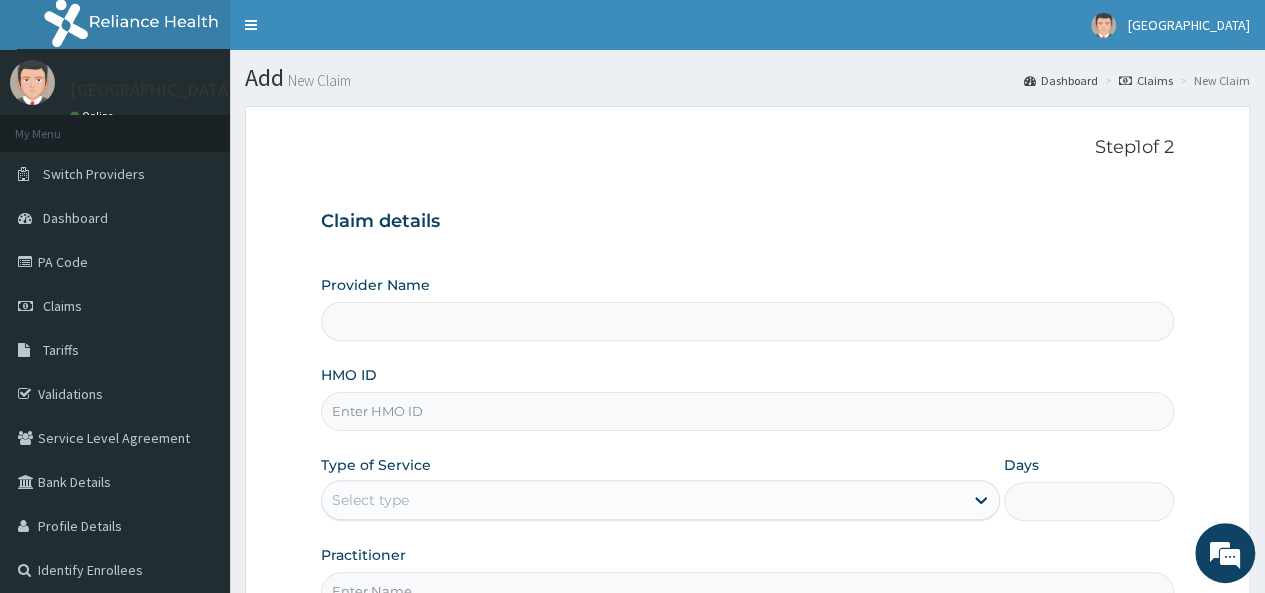 click on "Provider Name" at bounding box center [747, 321] 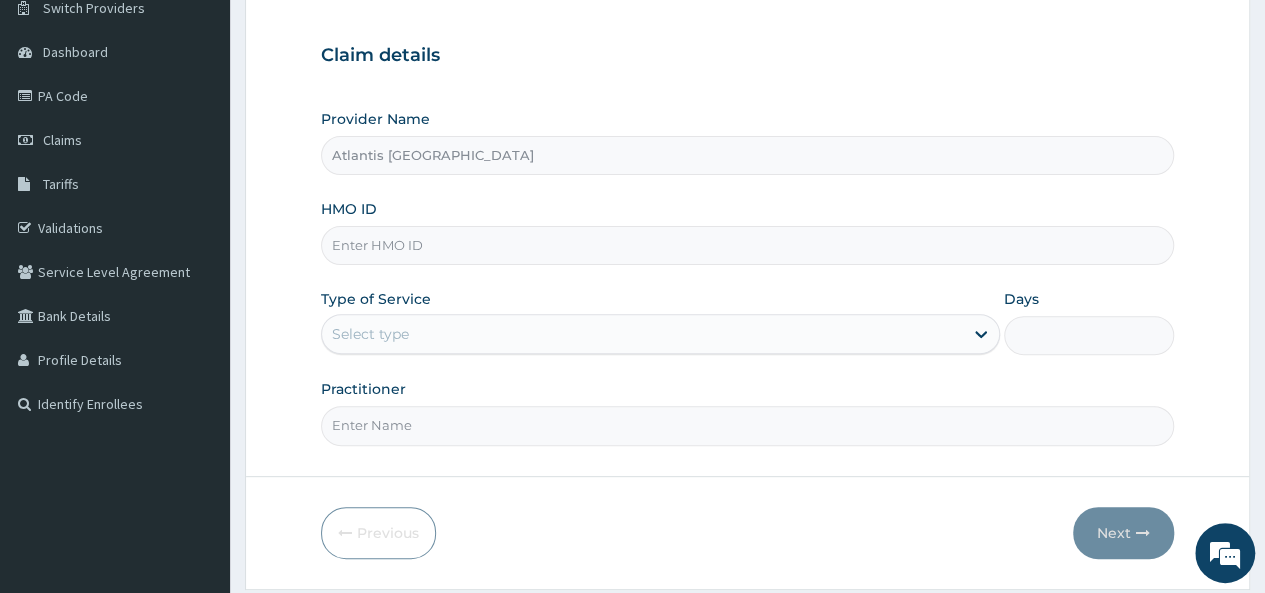 scroll, scrollTop: 224, scrollLeft: 0, axis: vertical 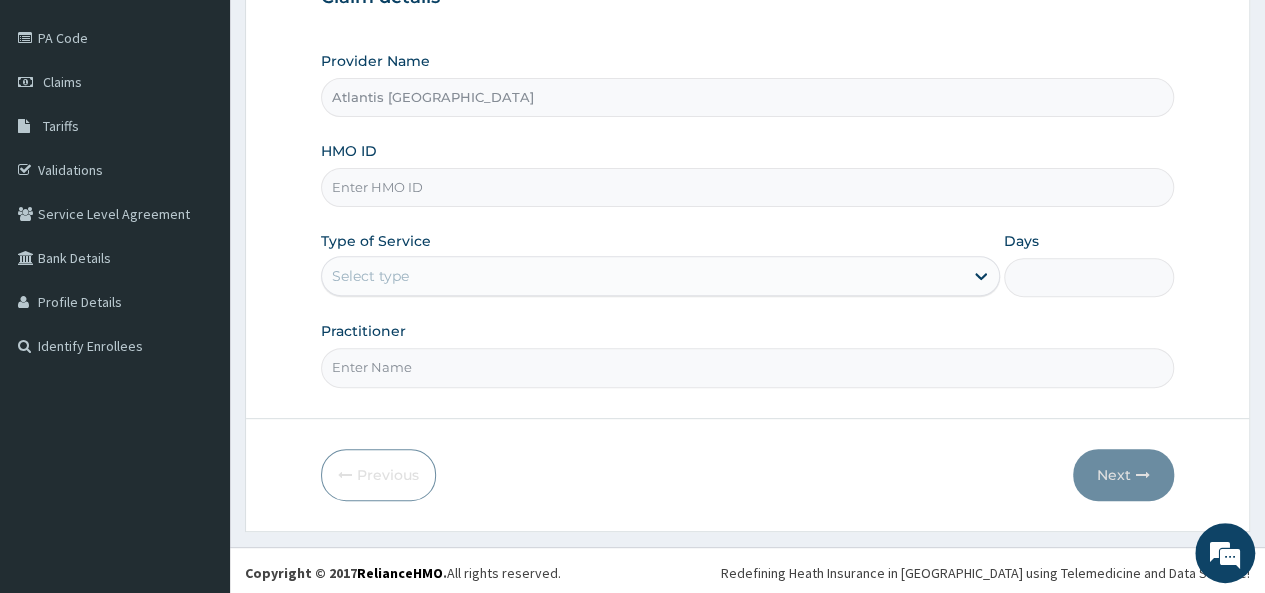 click on "Select type" at bounding box center [642, 276] 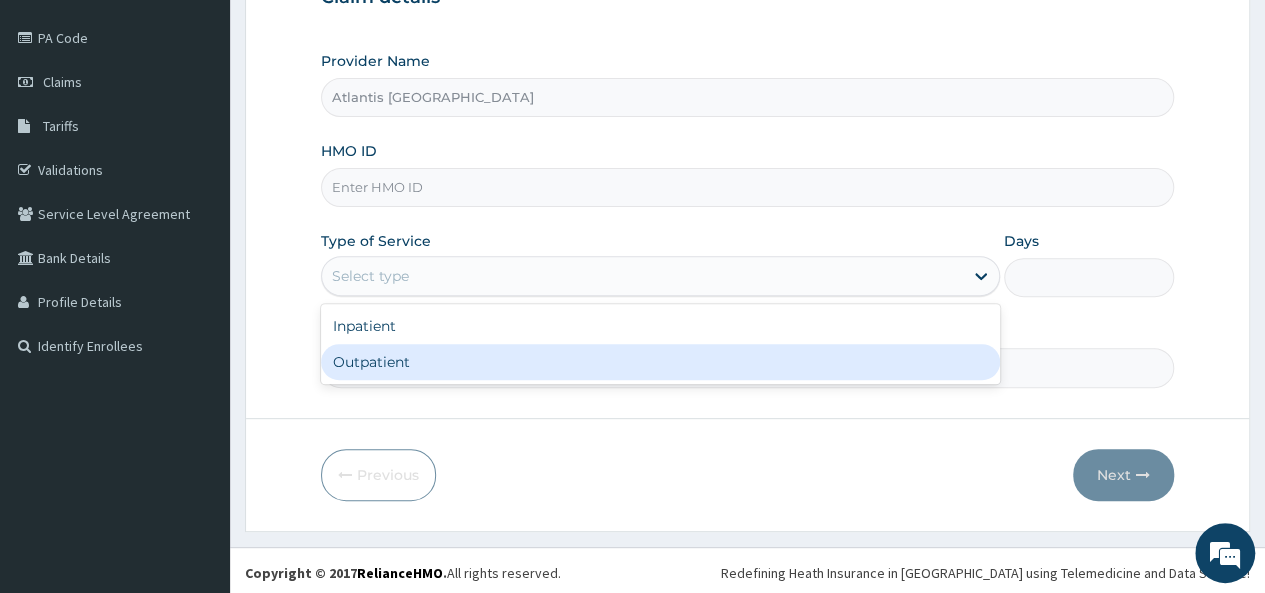 click on "Outpatient" at bounding box center [660, 362] 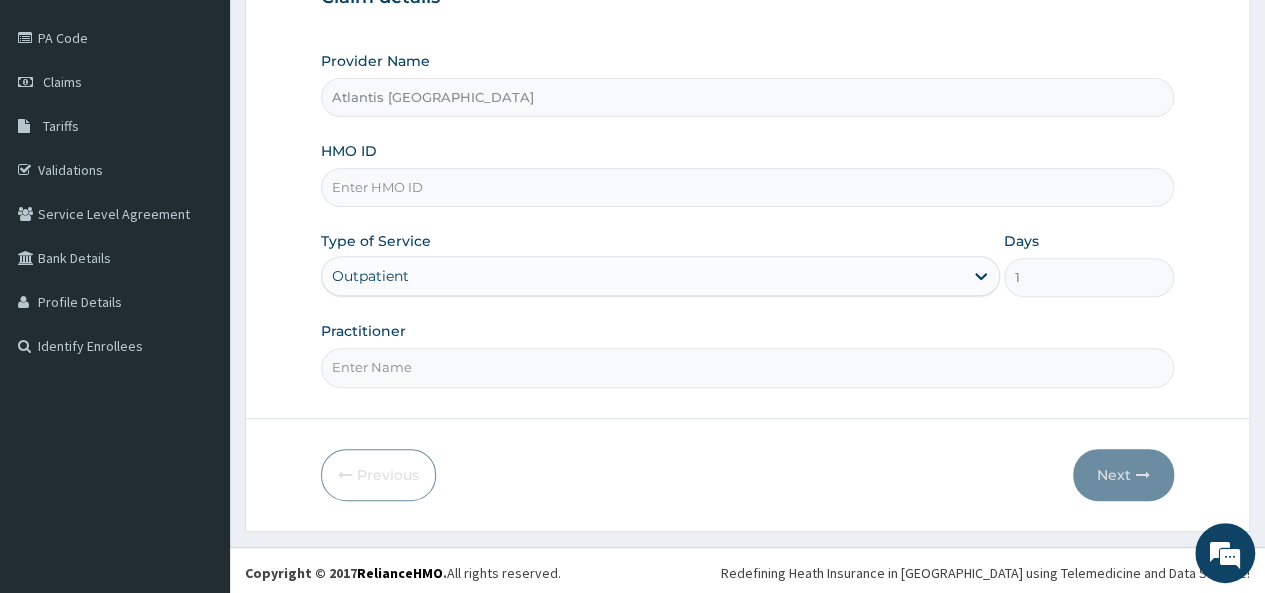 click on "Practitioner" at bounding box center (747, 367) 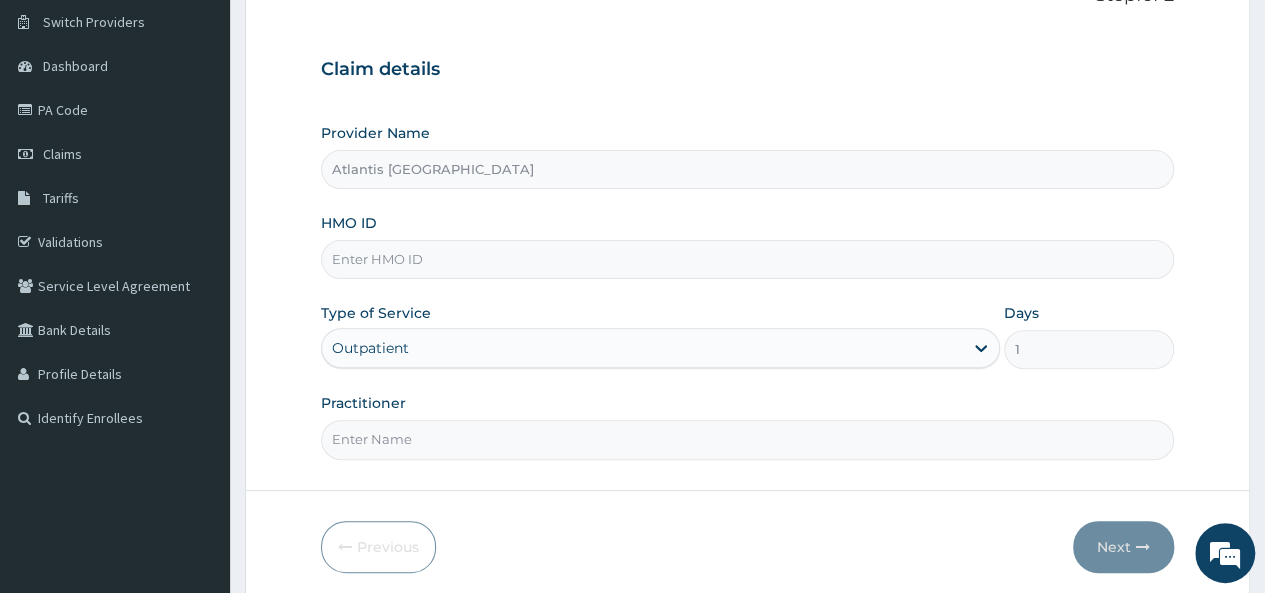 scroll, scrollTop: 200, scrollLeft: 0, axis: vertical 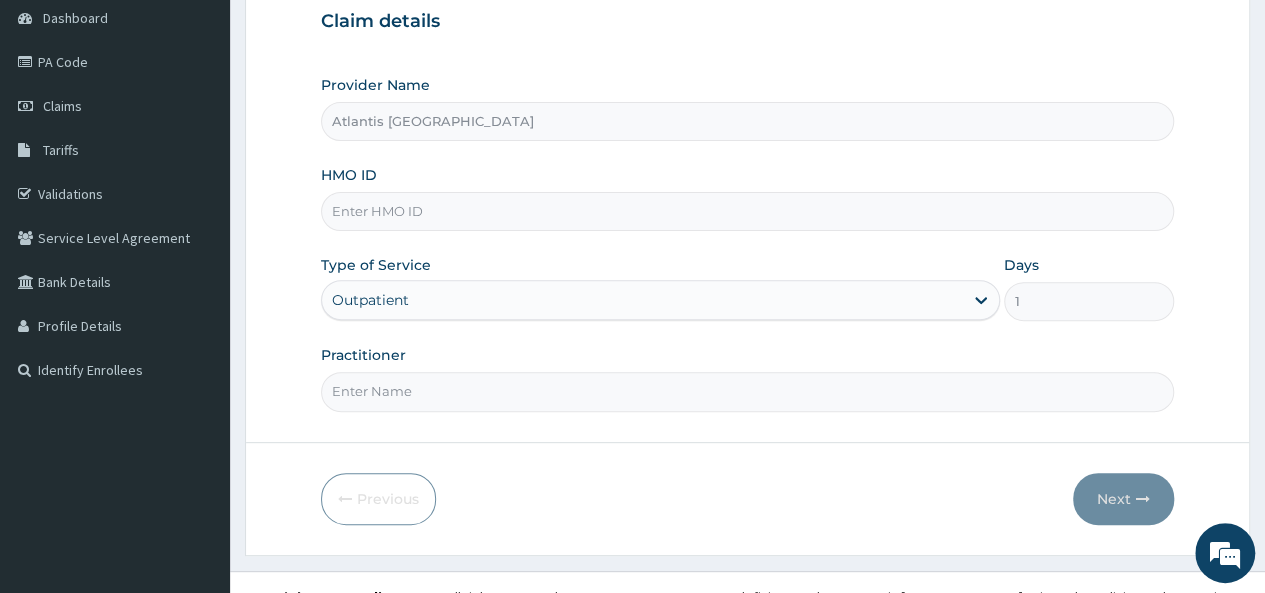 click on "HMO ID" at bounding box center (747, 211) 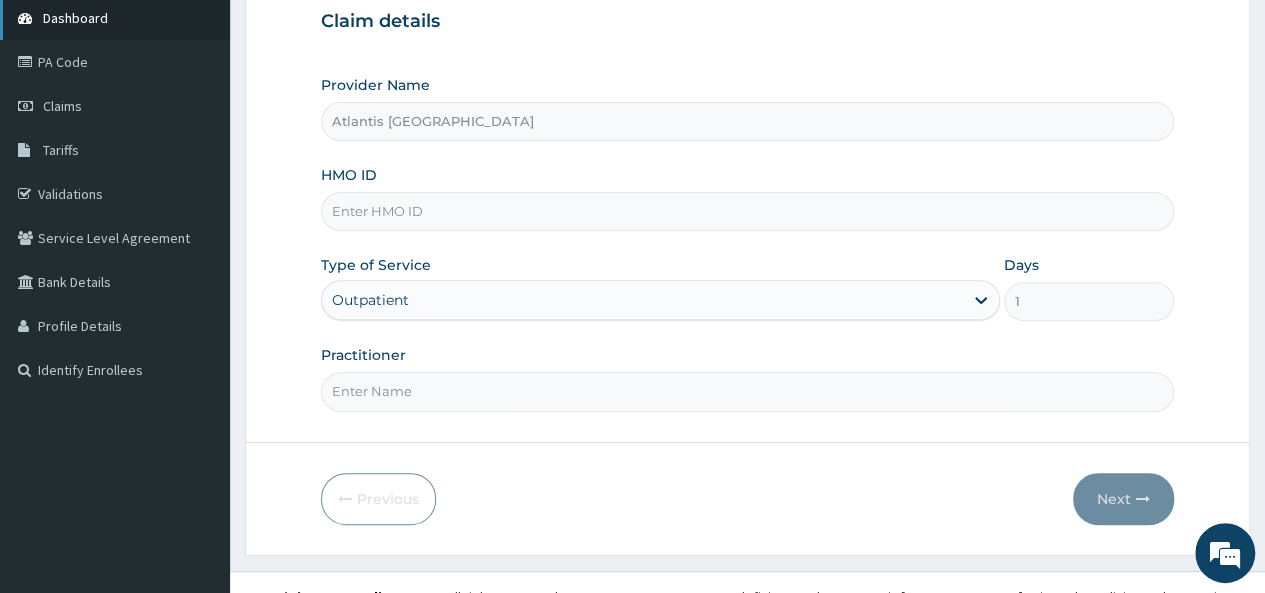 scroll, scrollTop: 0, scrollLeft: 0, axis: both 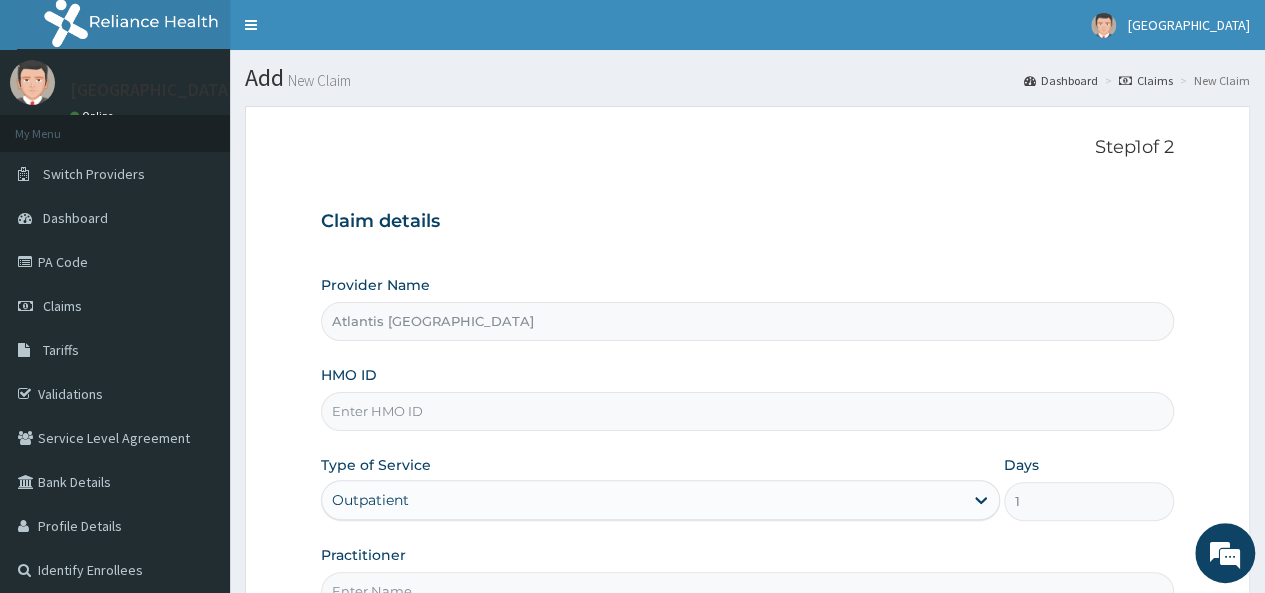 click on "Atlantis Pediatric Hospital" at bounding box center [747, 321] 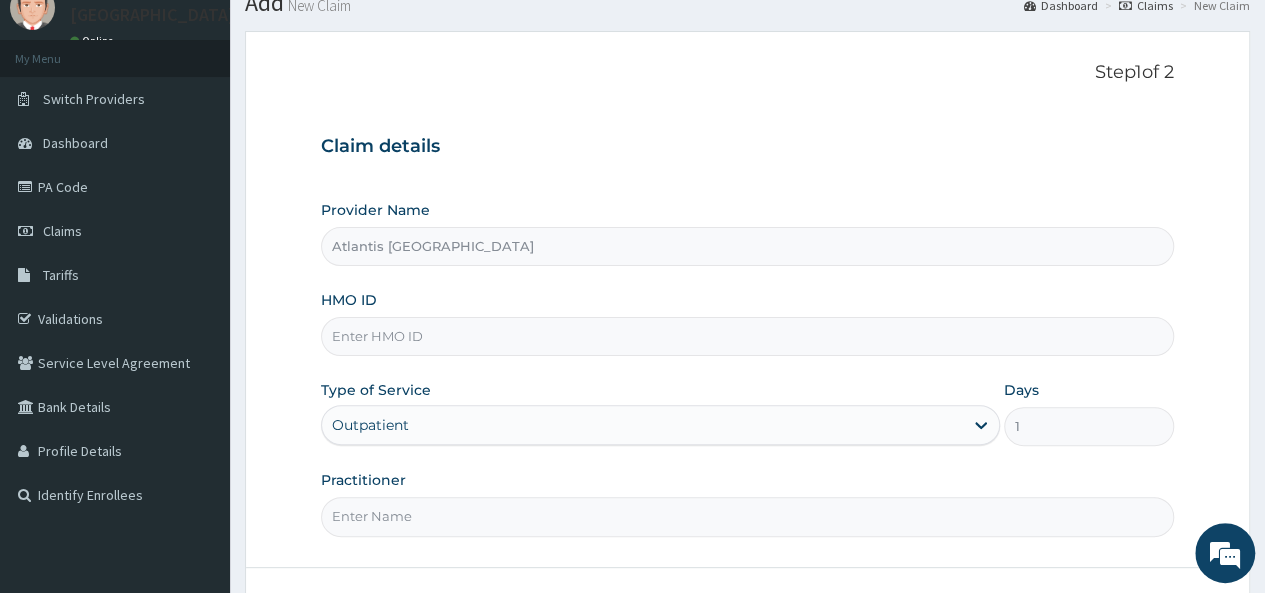 scroll, scrollTop: 200, scrollLeft: 0, axis: vertical 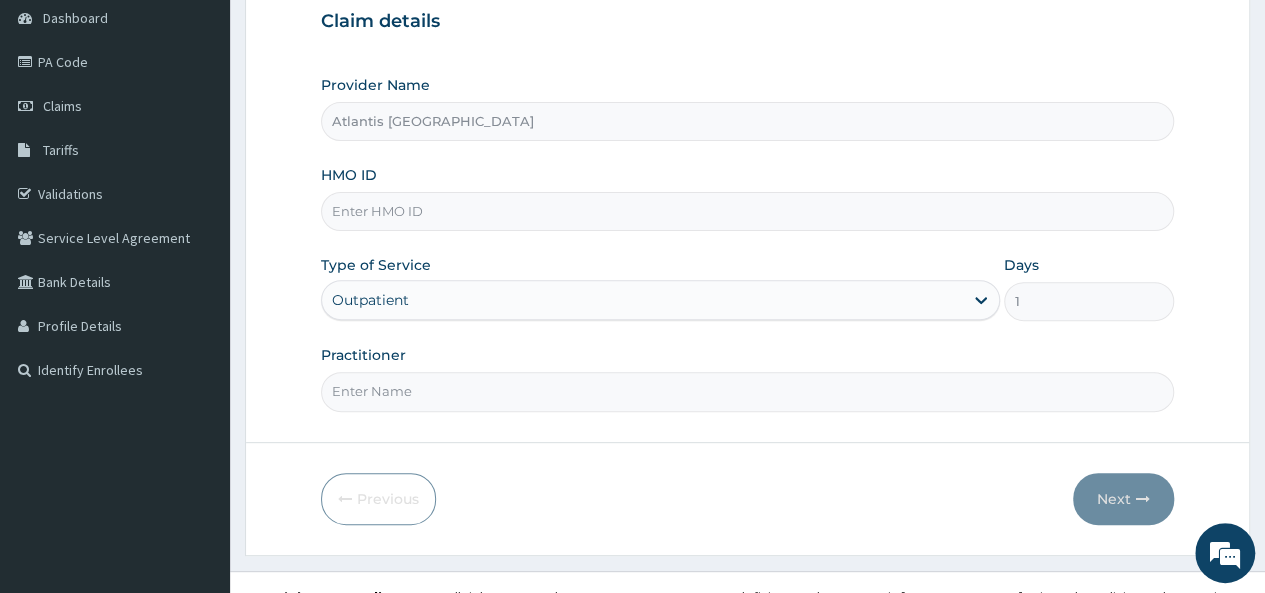click on "HMO ID" at bounding box center (747, 211) 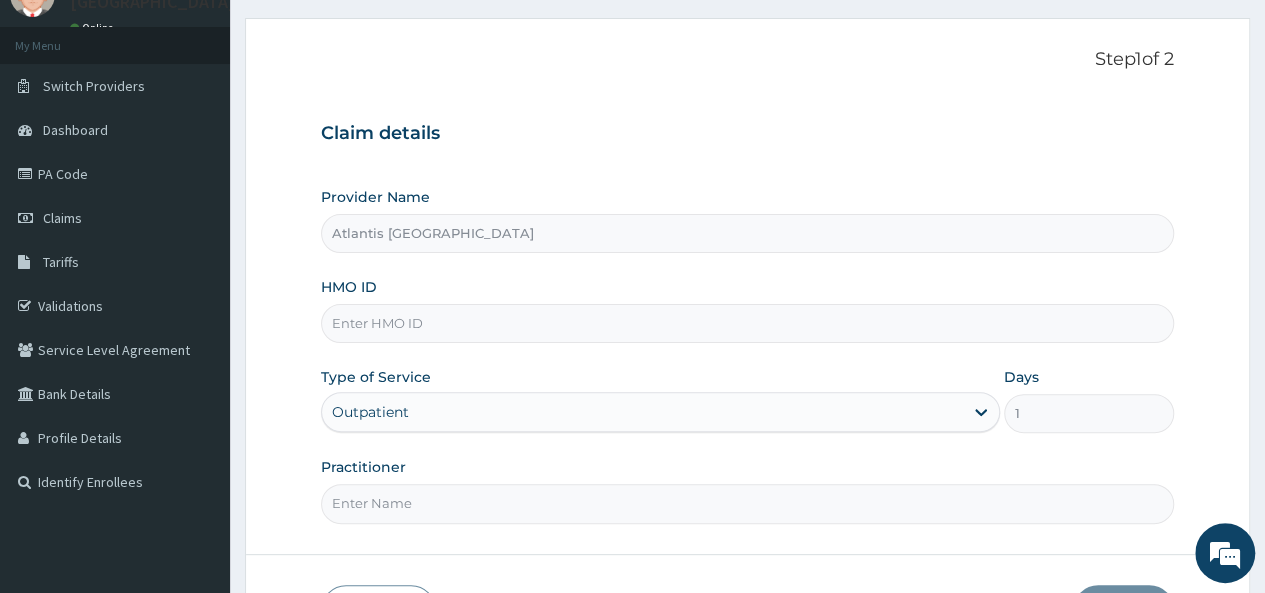 scroll, scrollTop: 0, scrollLeft: 0, axis: both 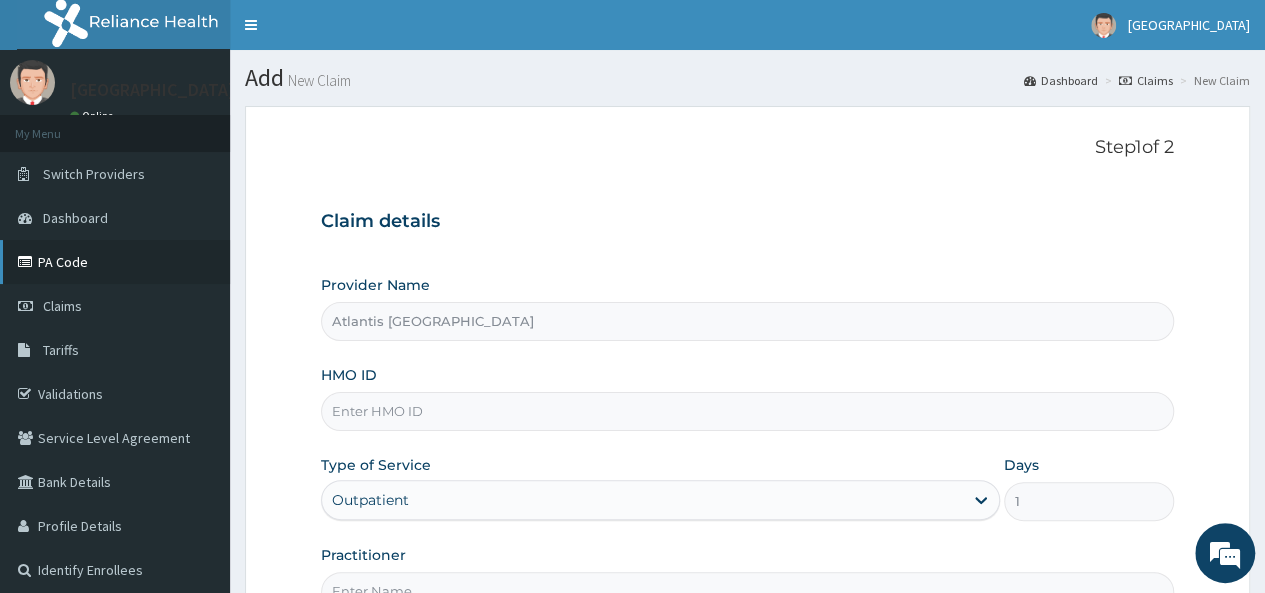 click on "PA Code" at bounding box center (115, 262) 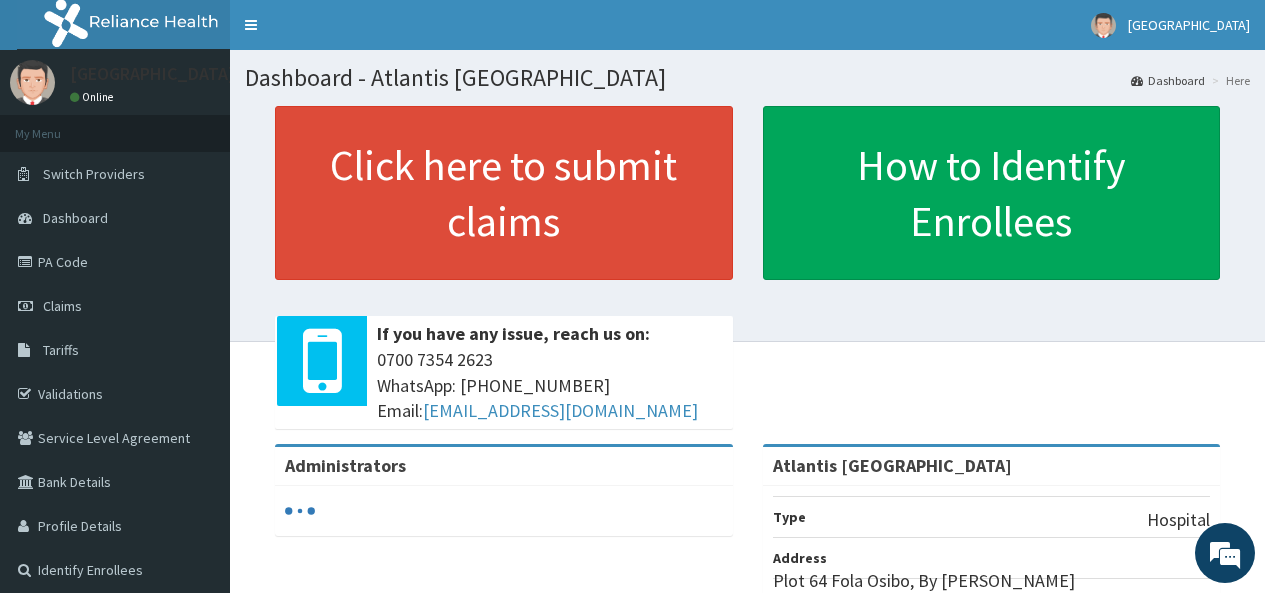 scroll, scrollTop: 360, scrollLeft: 0, axis: vertical 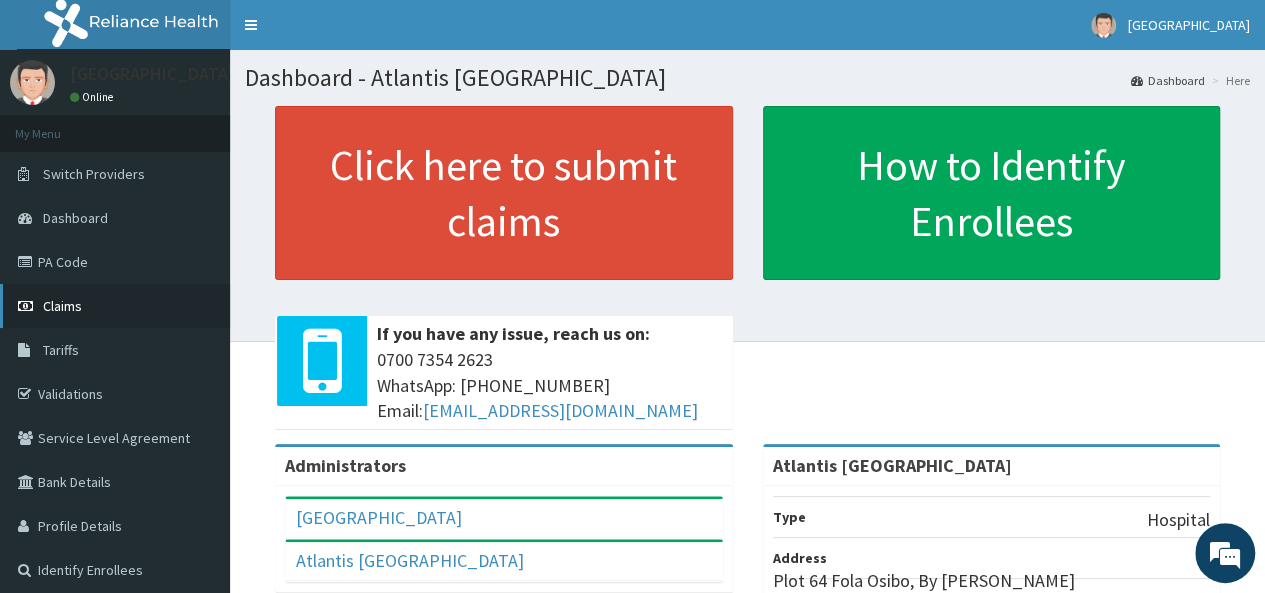 click on "Claims" at bounding box center [62, 306] 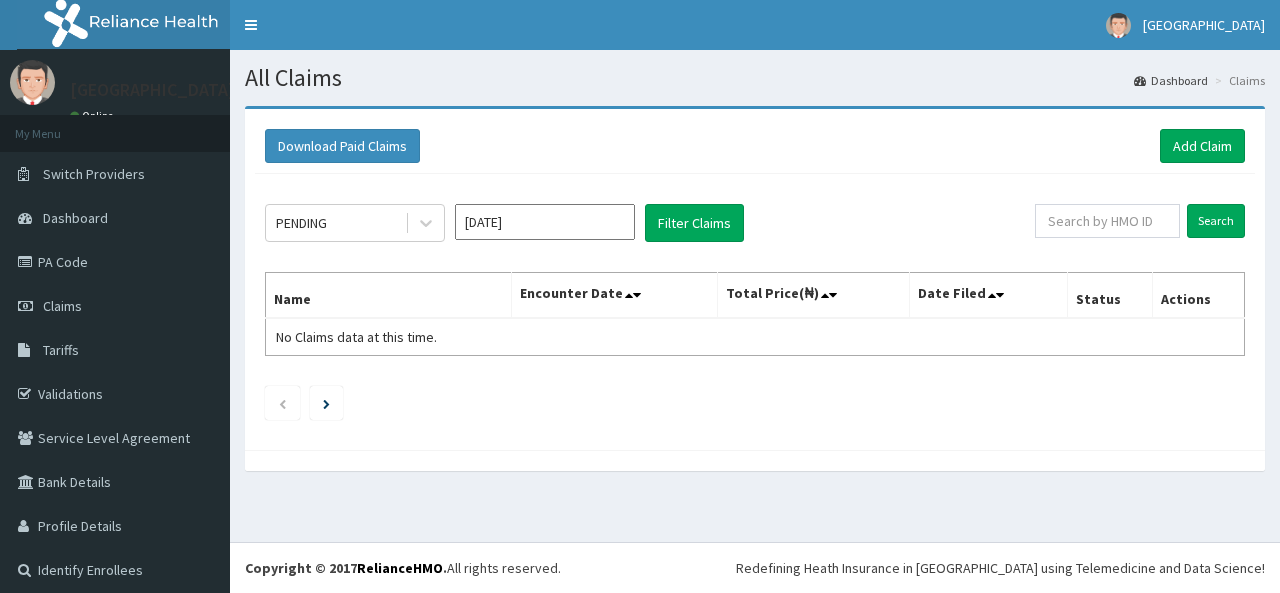 scroll, scrollTop: 0, scrollLeft: 0, axis: both 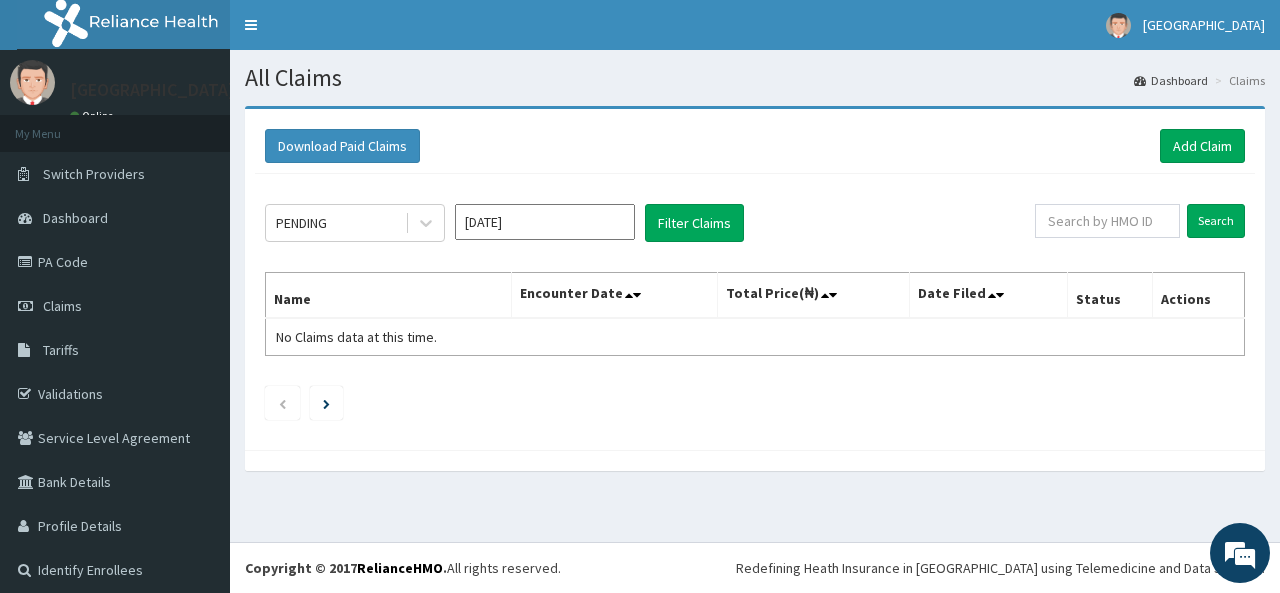 click on "PENDING [DATE] Filter Claims Search Name Encounter Date Total Price(₦) Date Filed Status Actions No Claims data at this time." 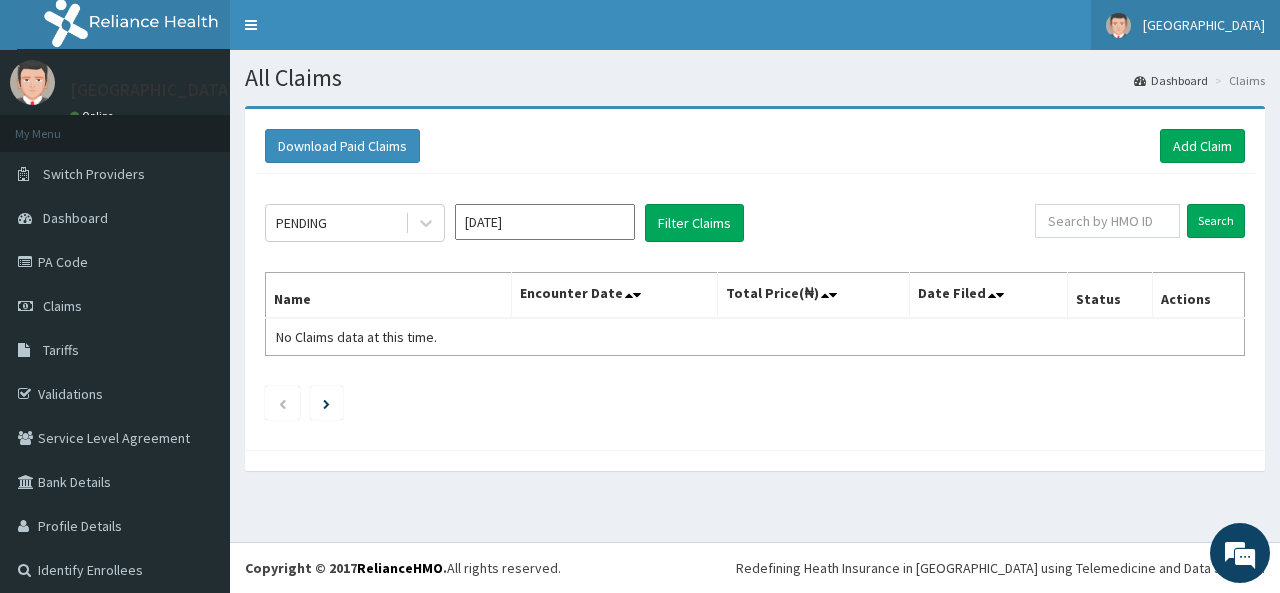 scroll, scrollTop: 0, scrollLeft: 0, axis: both 